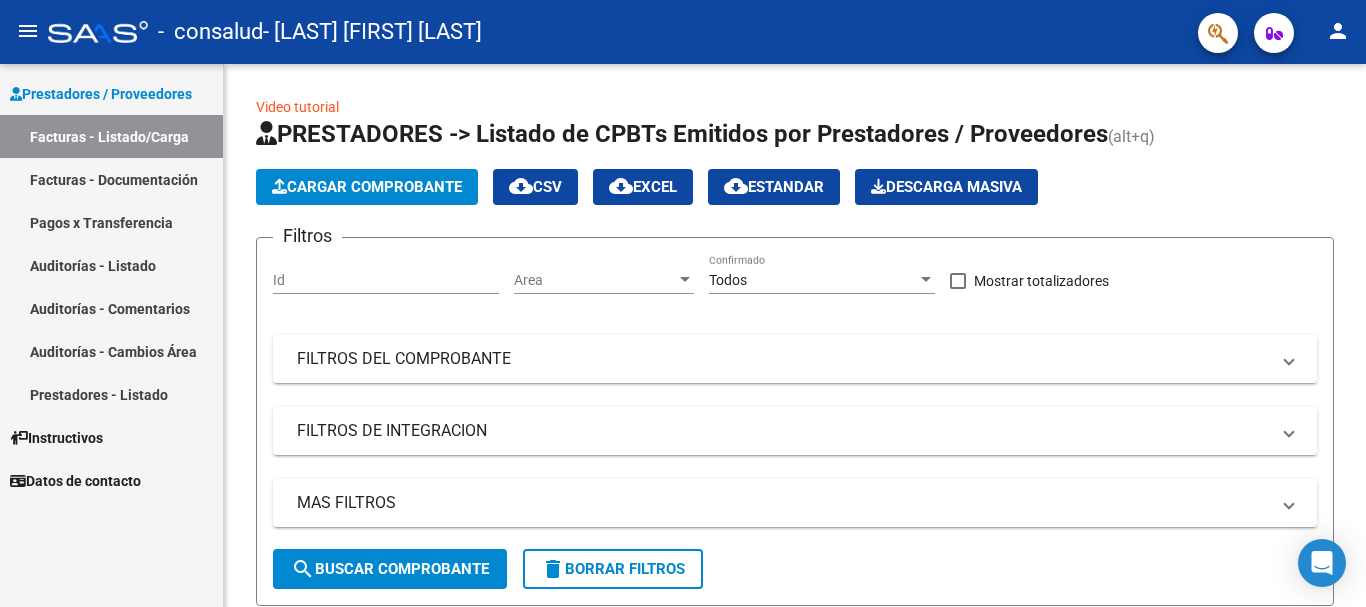scroll, scrollTop: 0, scrollLeft: 0, axis: both 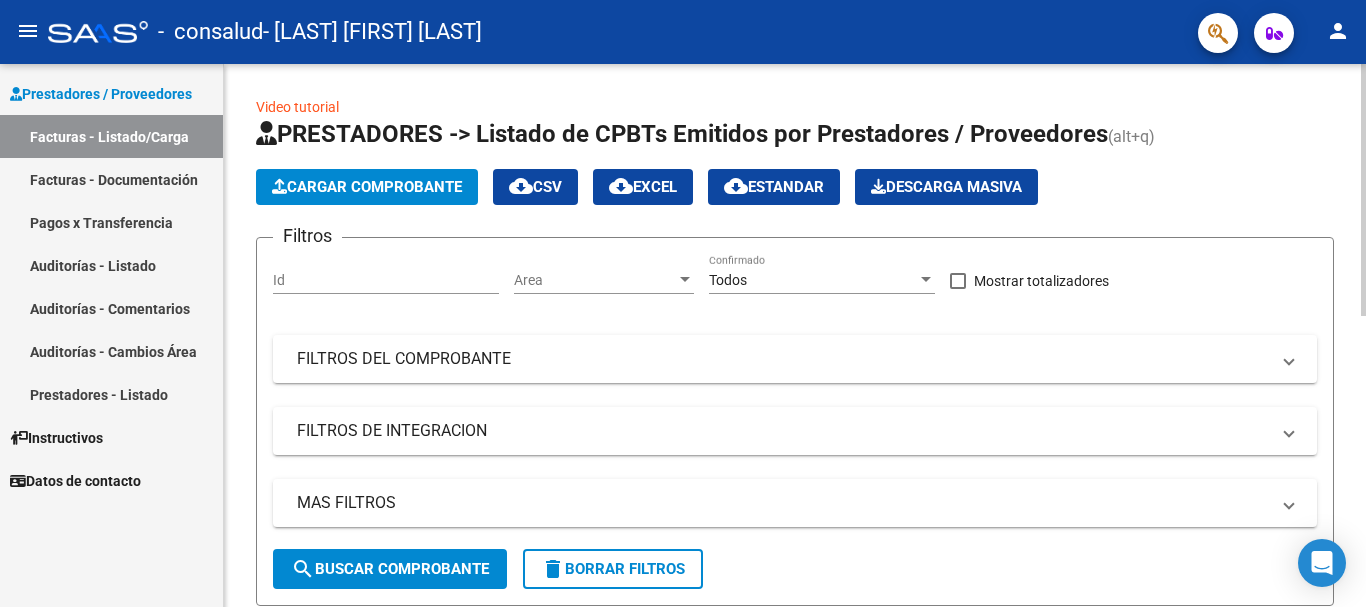 click on "Cargar Comprobante" 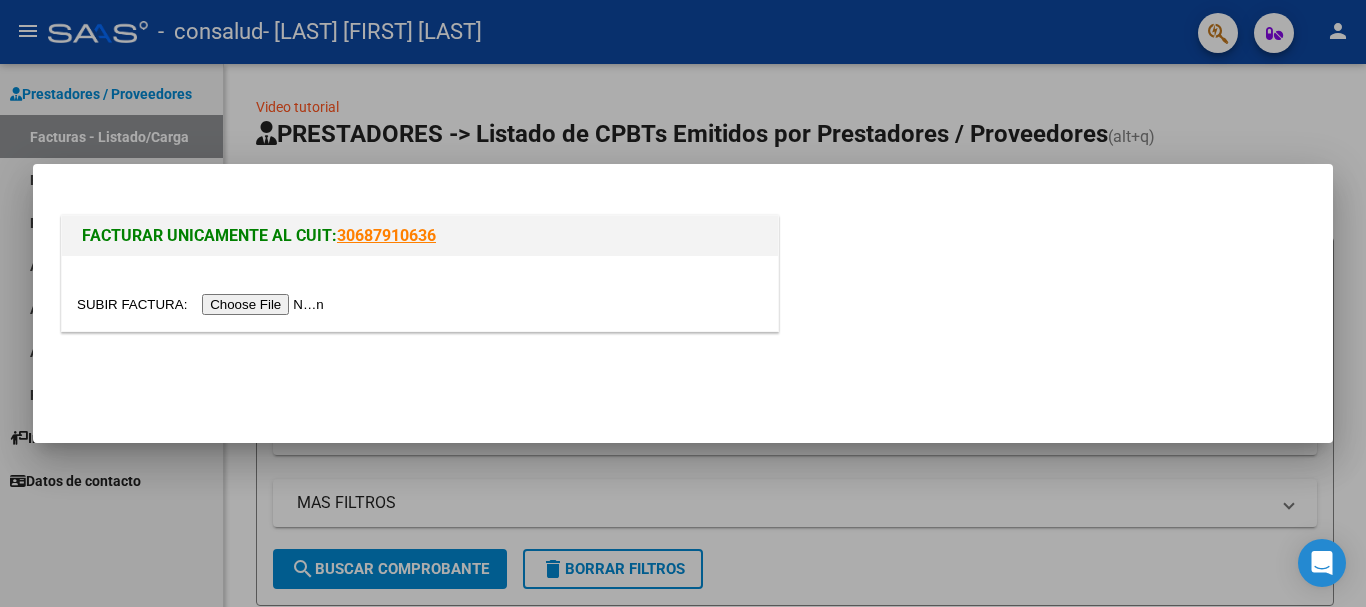 click at bounding box center [203, 304] 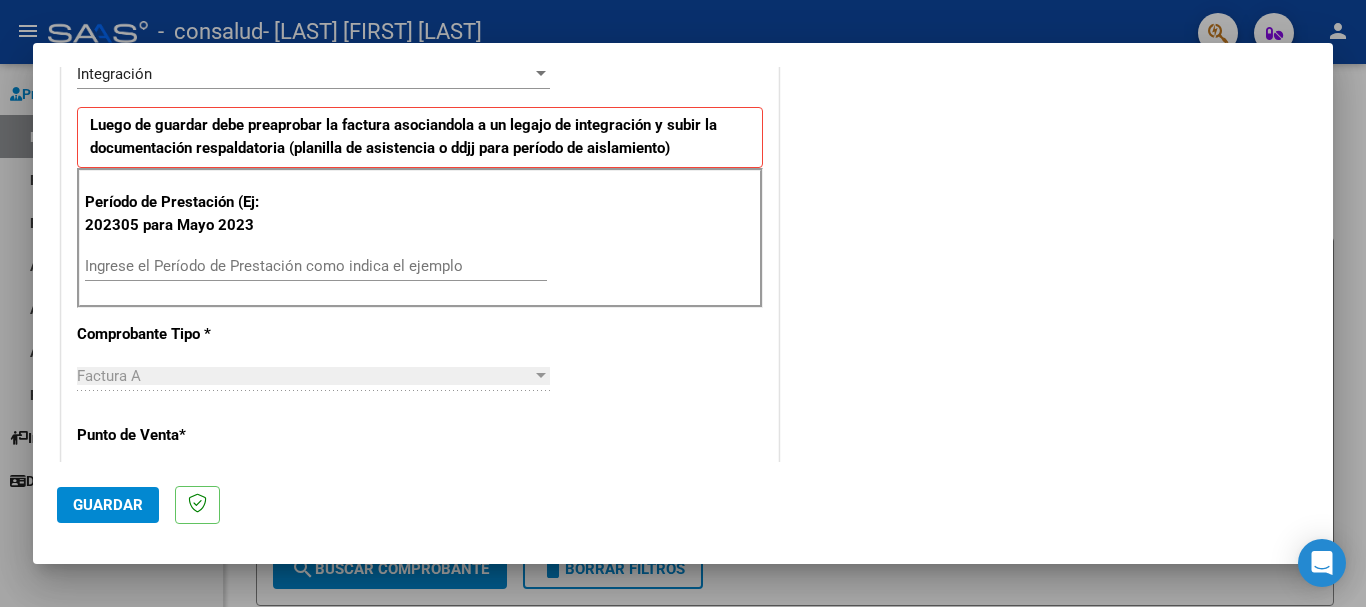 scroll, scrollTop: 500, scrollLeft: 0, axis: vertical 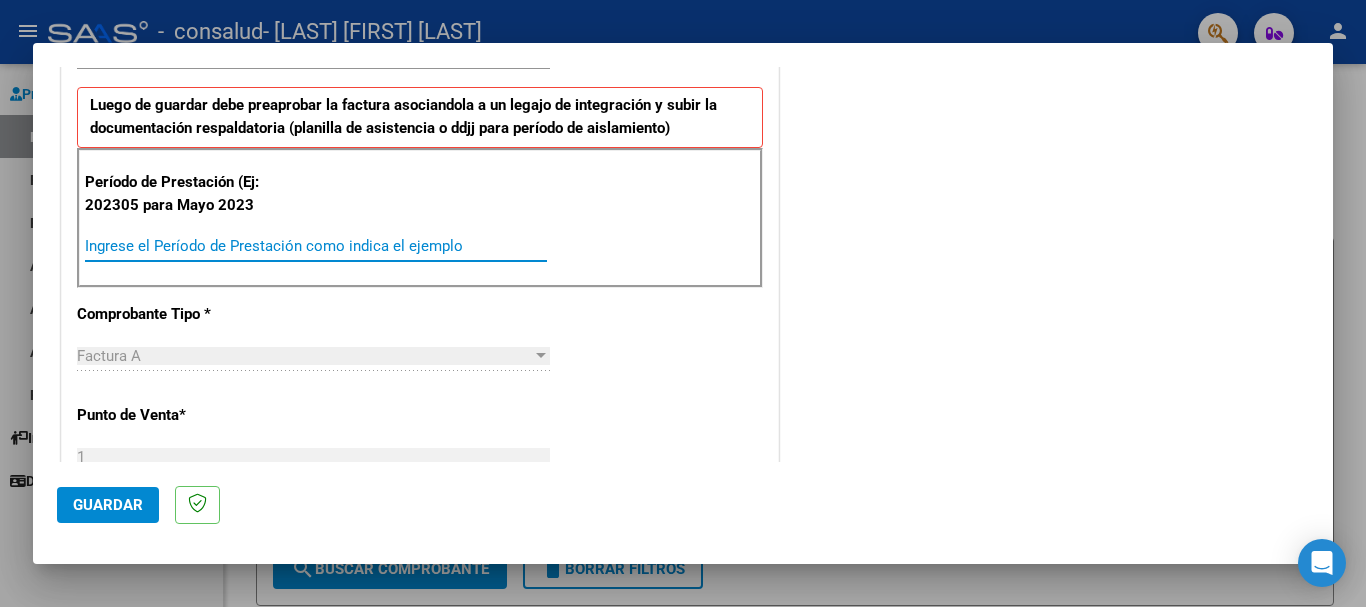 click on "Ingrese el Período de Prestación como indica el ejemplo" at bounding box center (316, 246) 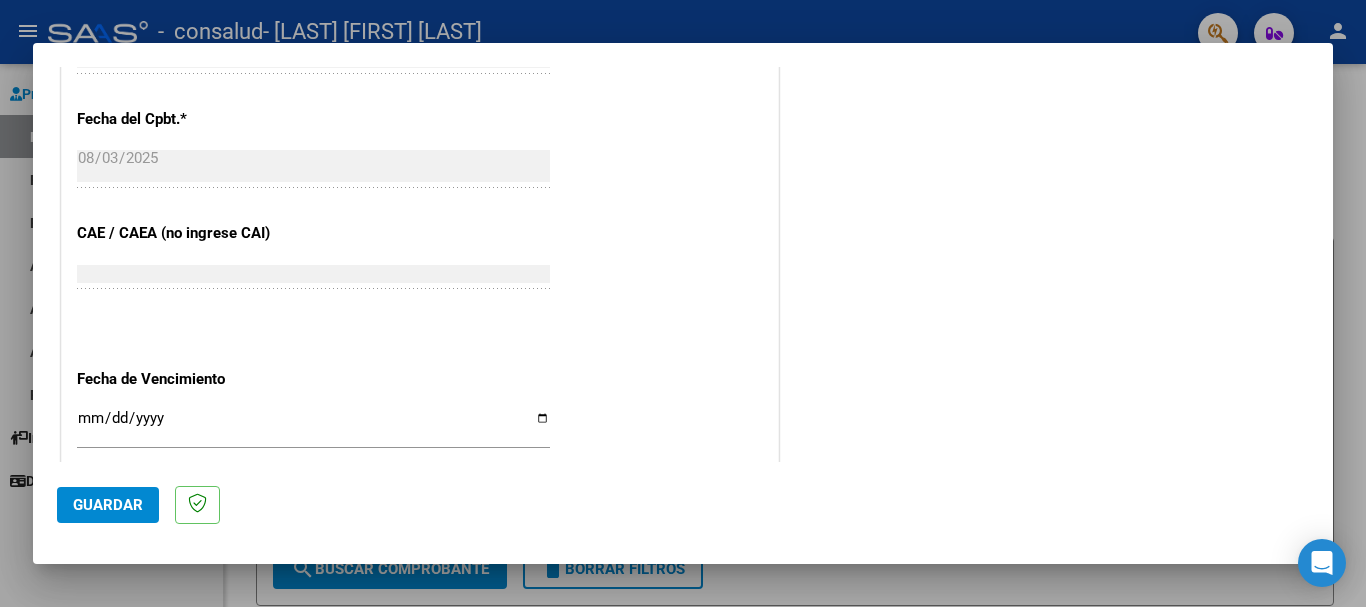 scroll, scrollTop: 1300, scrollLeft: 0, axis: vertical 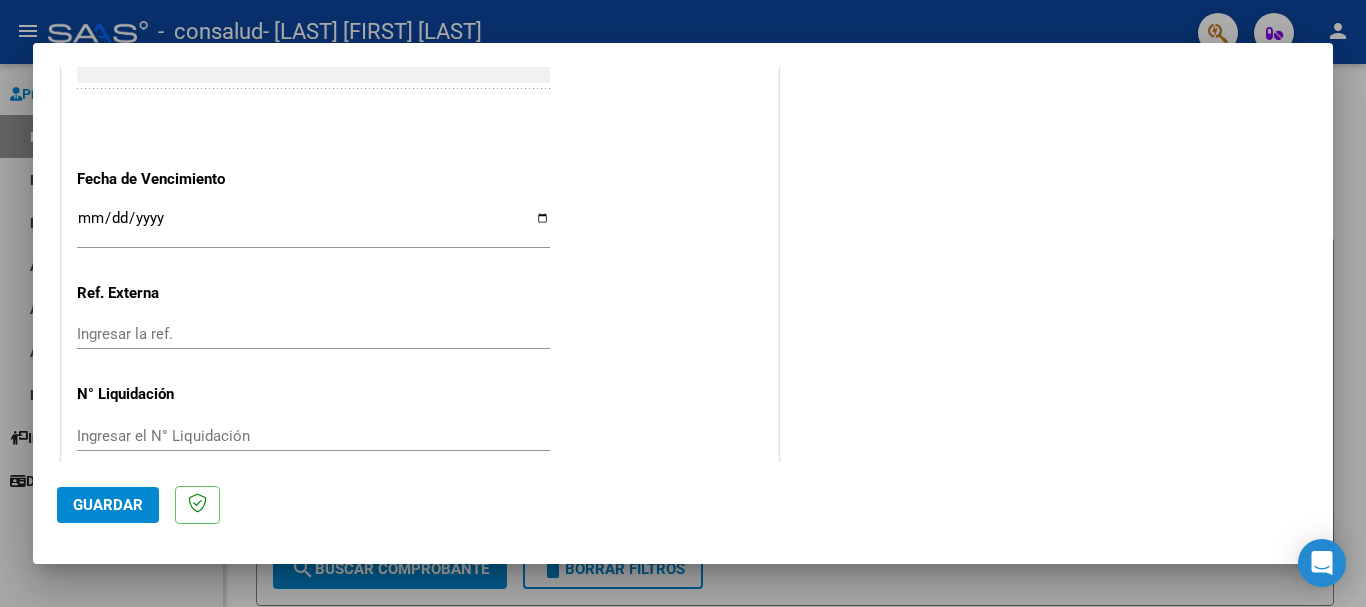 type on "202507" 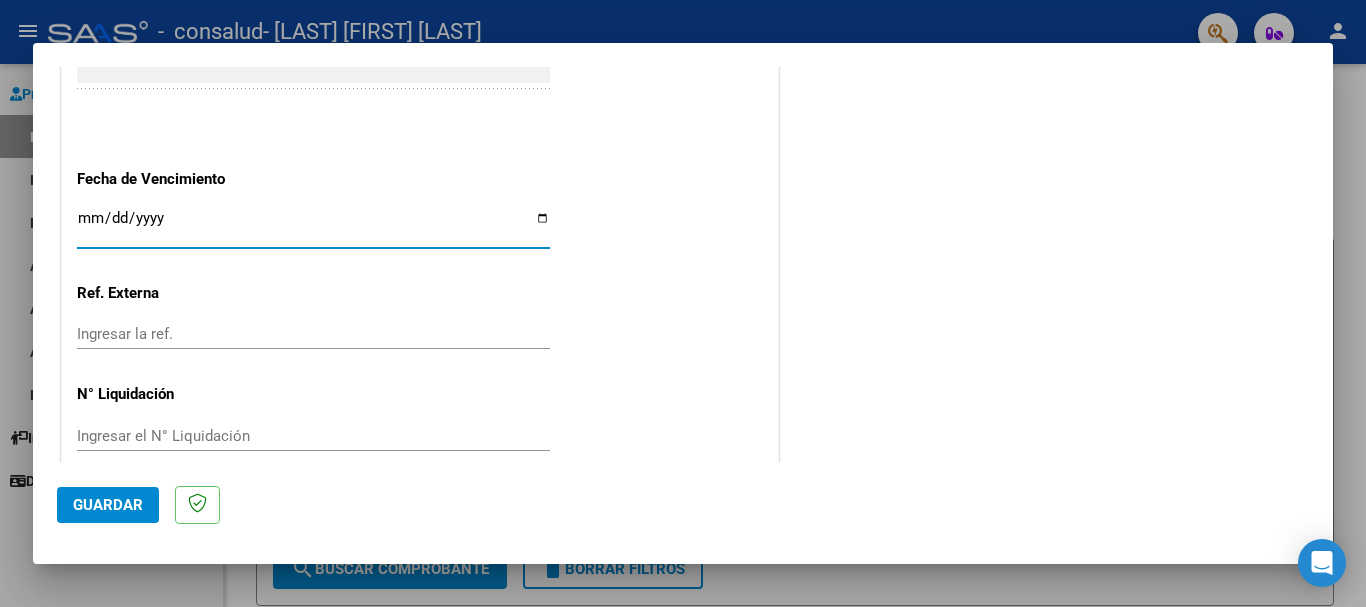 click on "Ingresar la fecha" at bounding box center (313, 226) 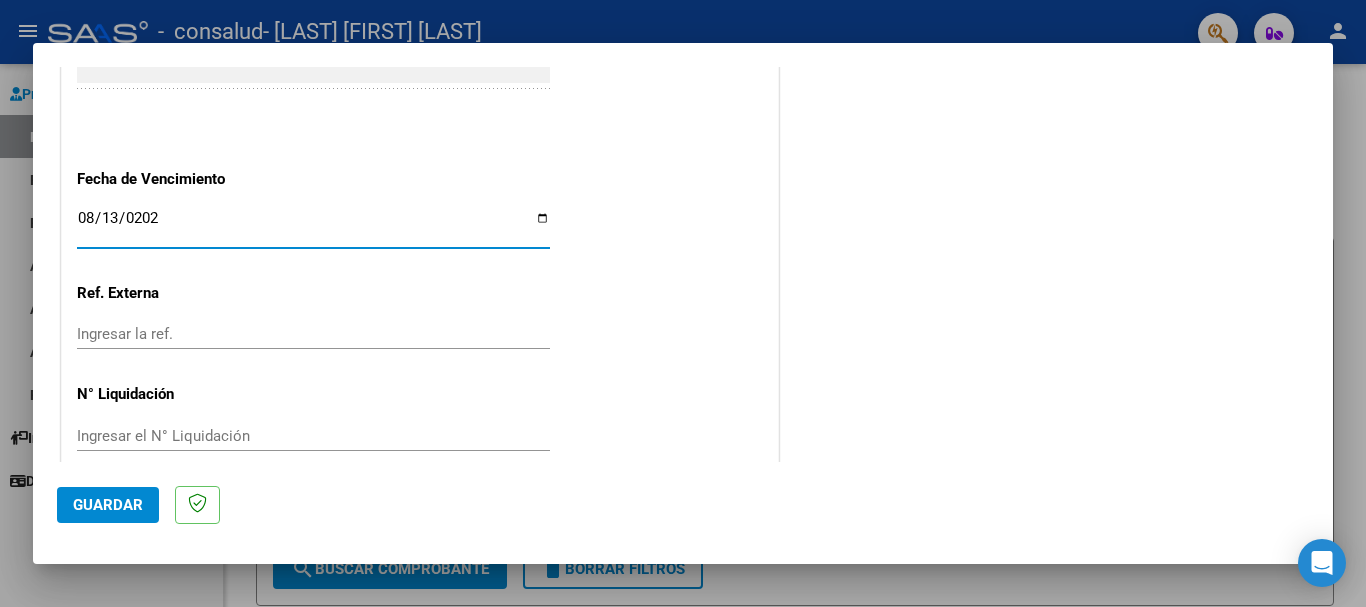 type on "2025-08-13" 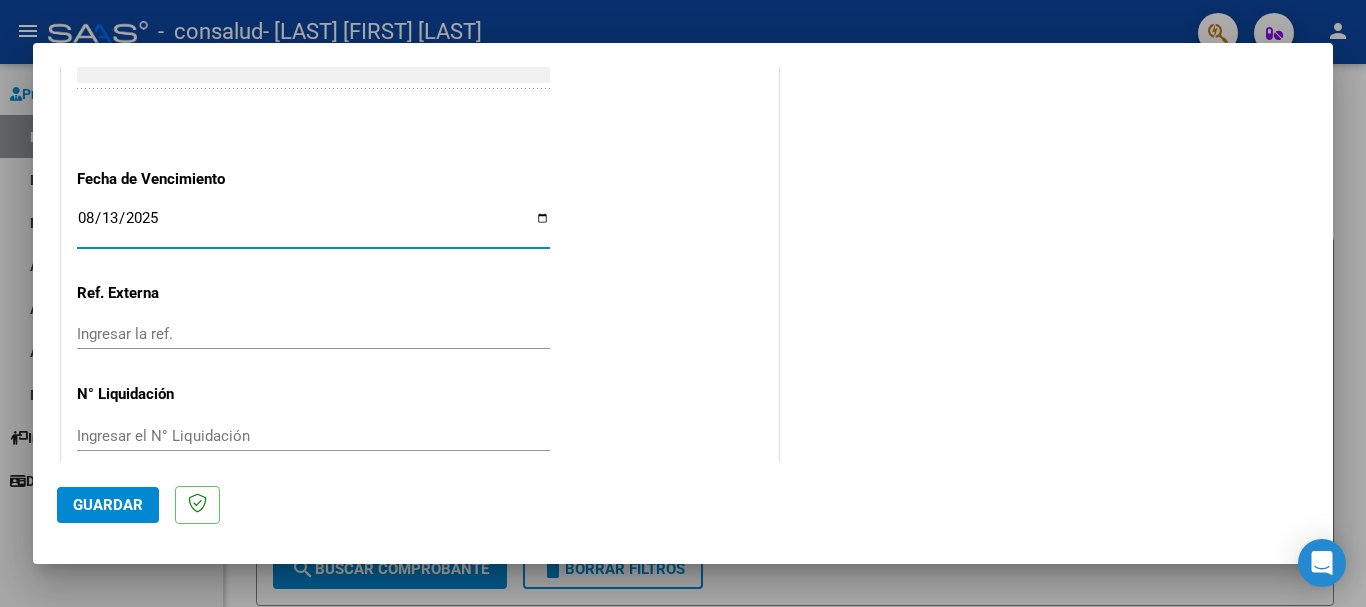 click on "Guardar" 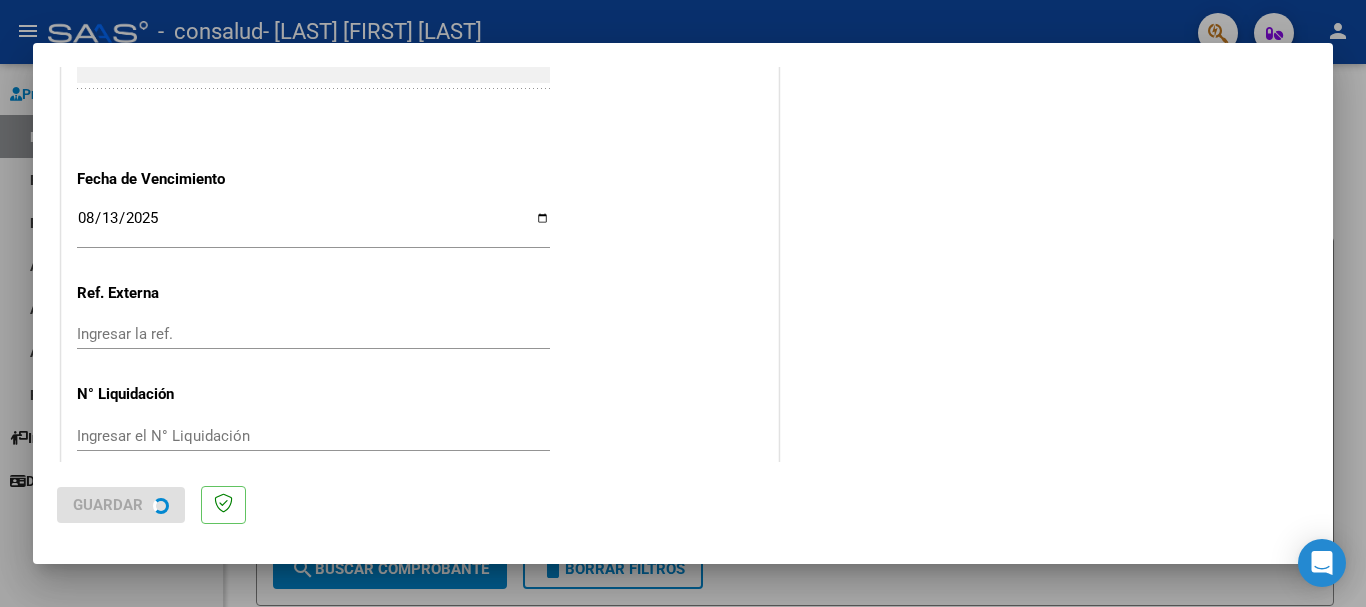 scroll, scrollTop: 0, scrollLeft: 0, axis: both 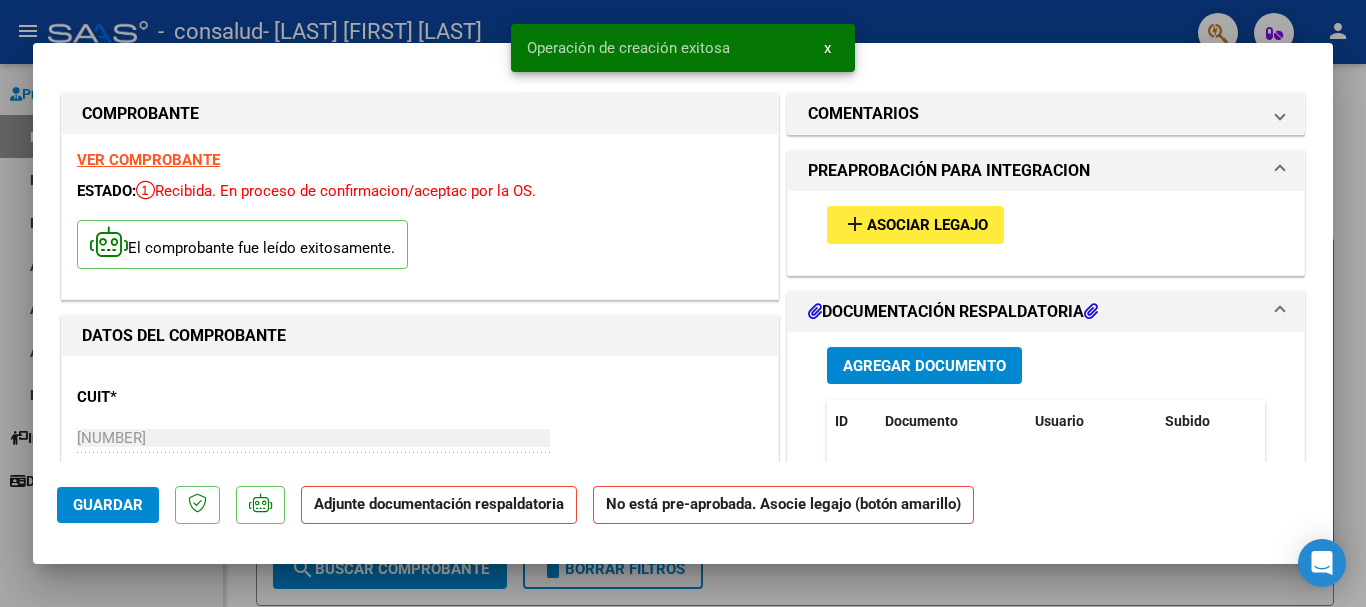 click on "Asociar Legajo" at bounding box center (927, 226) 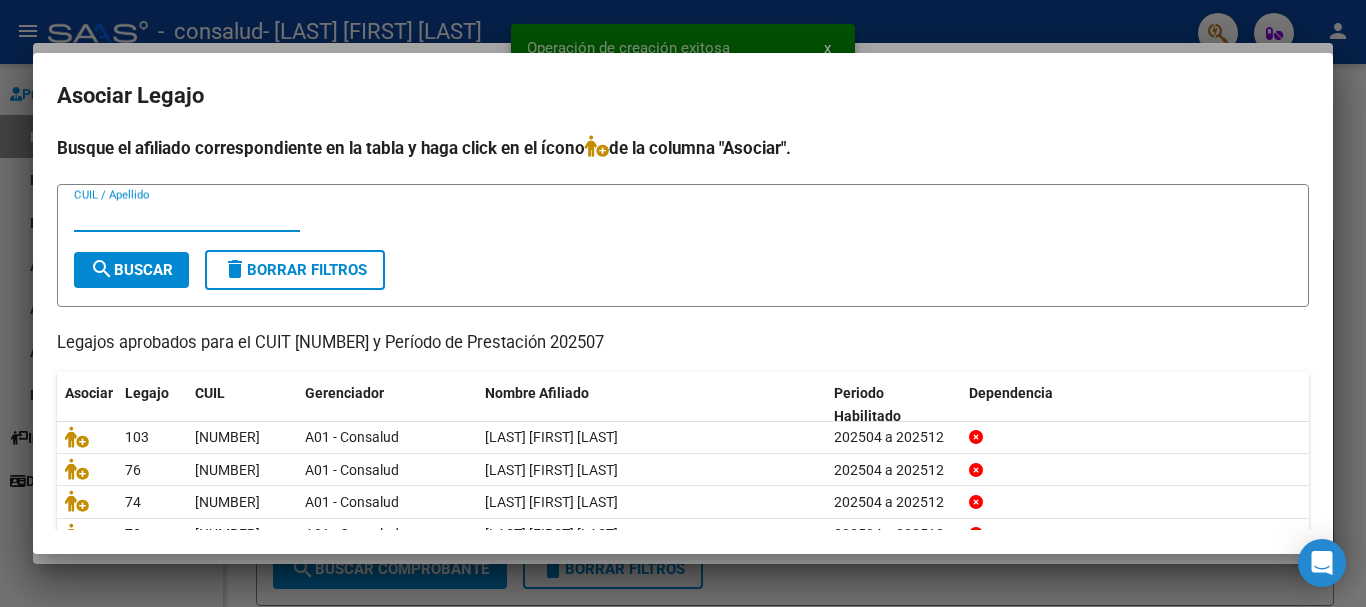 scroll, scrollTop: 98, scrollLeft: 0, axis: vertical 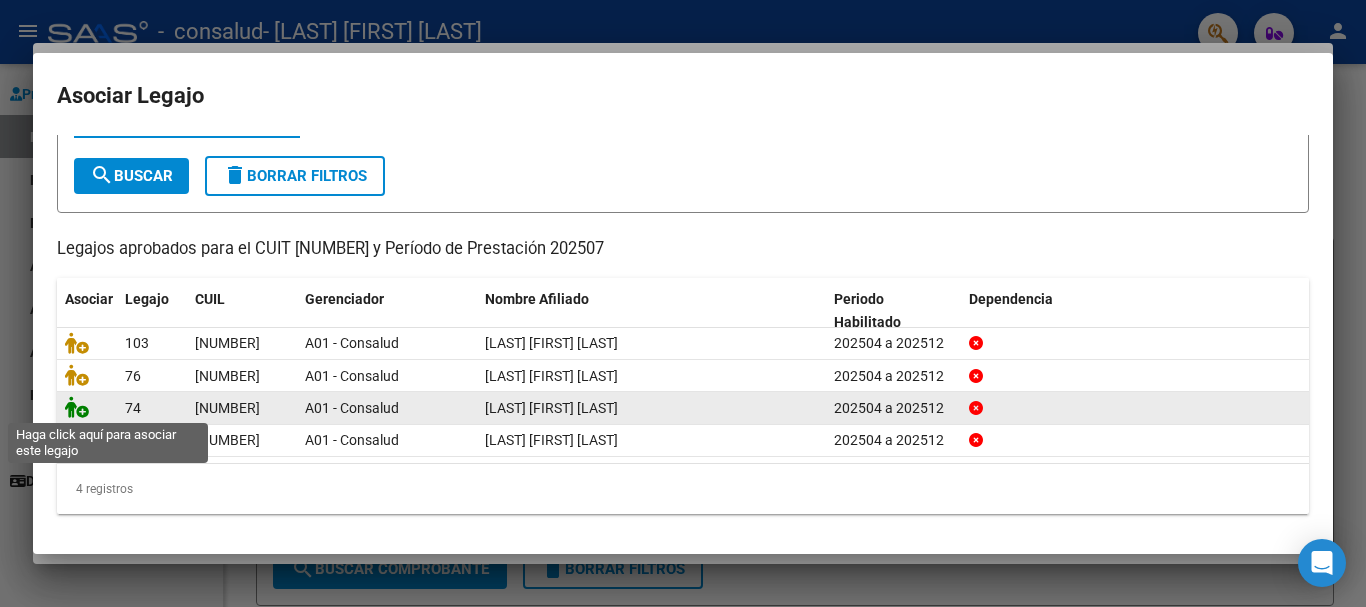 click 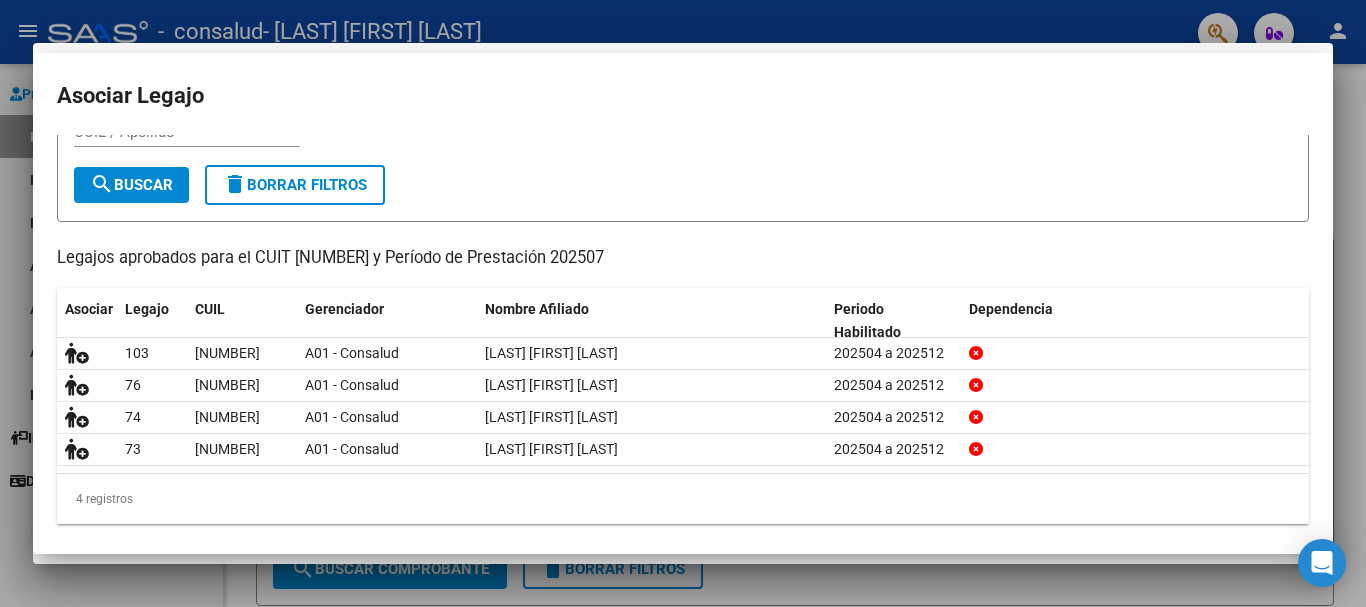scroll, scrollTop: 0, scrollLeft: 0, axis: both 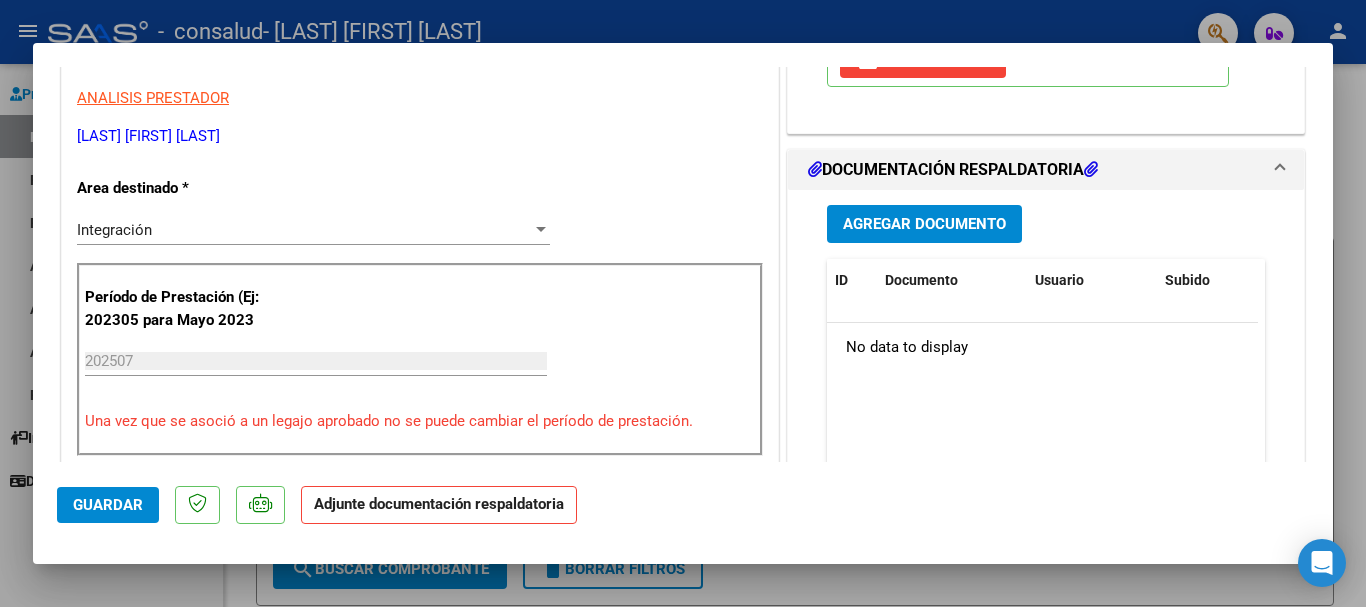 click on "Agregar Documento" at bounding box center [924, 225] 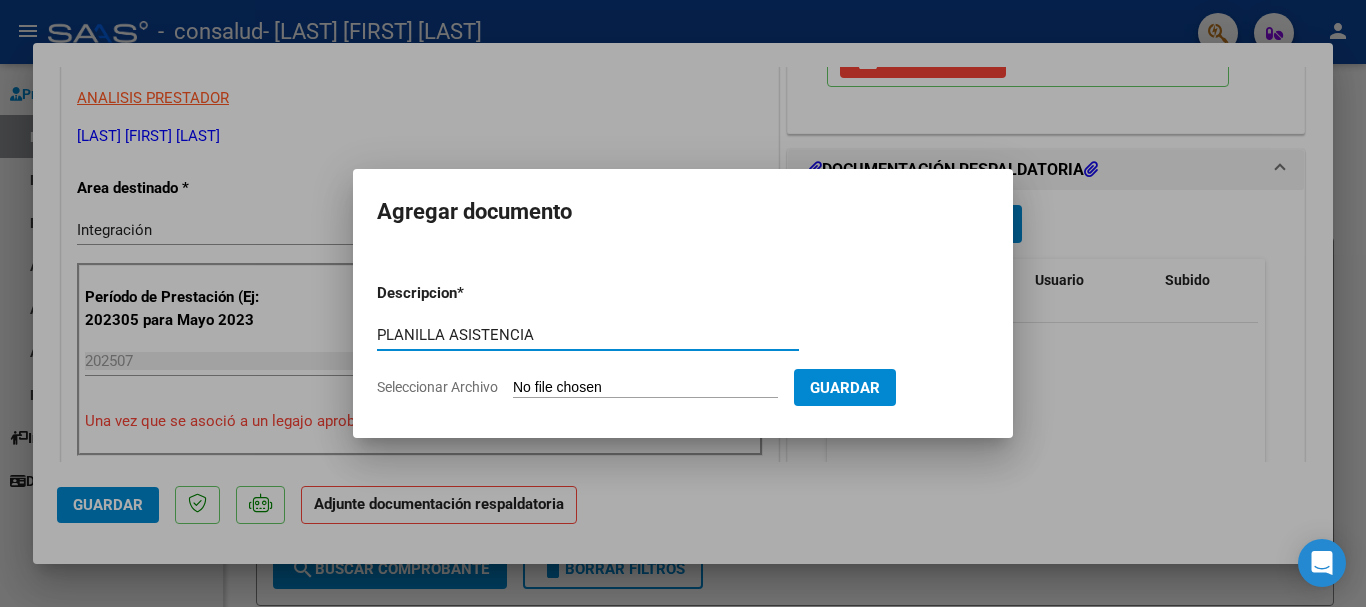 click on "PLANILLA ASISTENCIA" at bounding box center [588, 335] 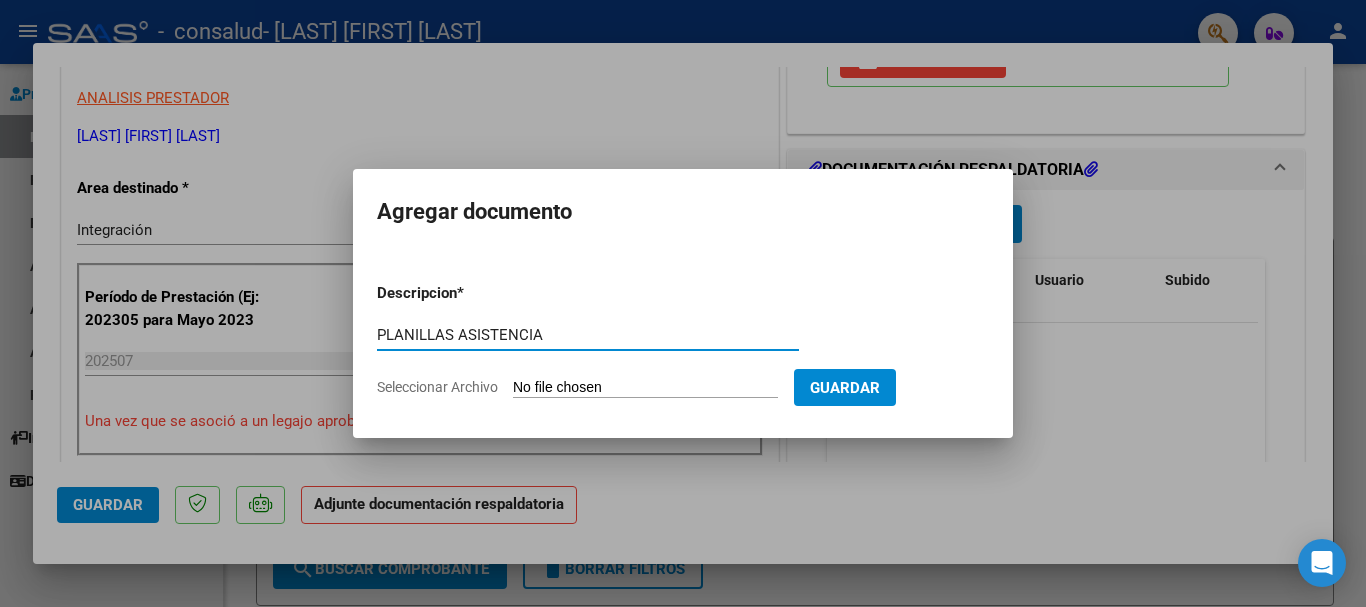 click on "PLANILLAS ASISTENCIA" at bounding box center (588, 335) 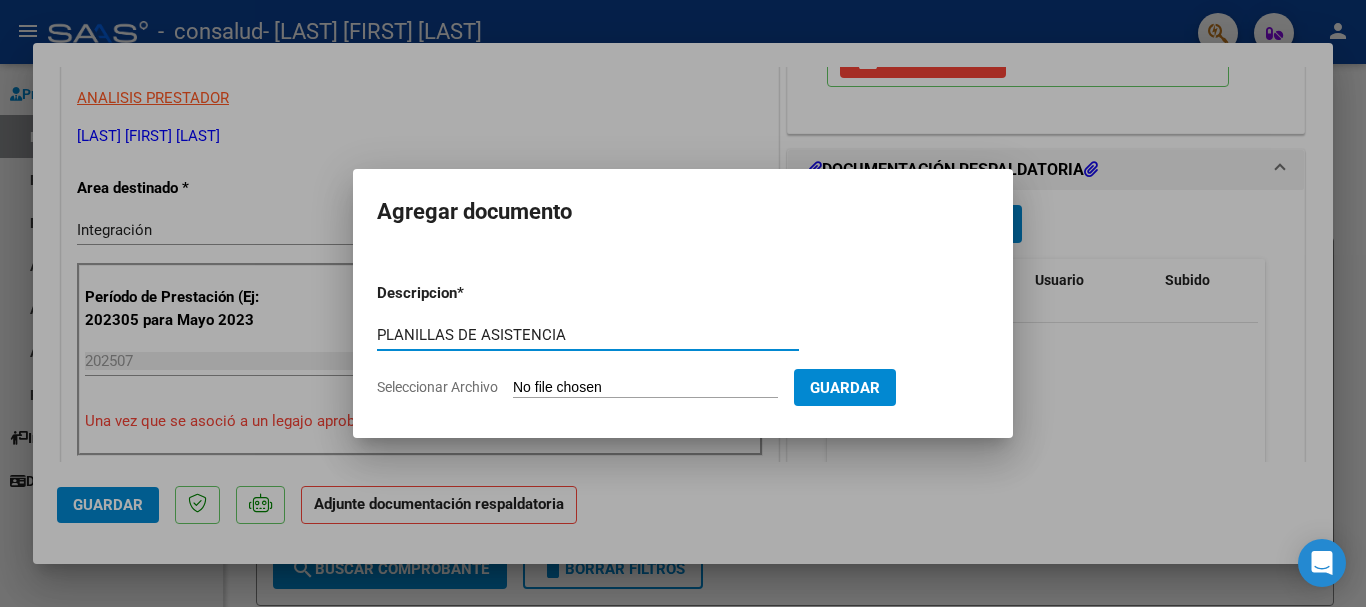 drag, startPoint x: 595, startPoint y: 337, endPoint x: 340, endPoint y: 332, distance: 255.04901 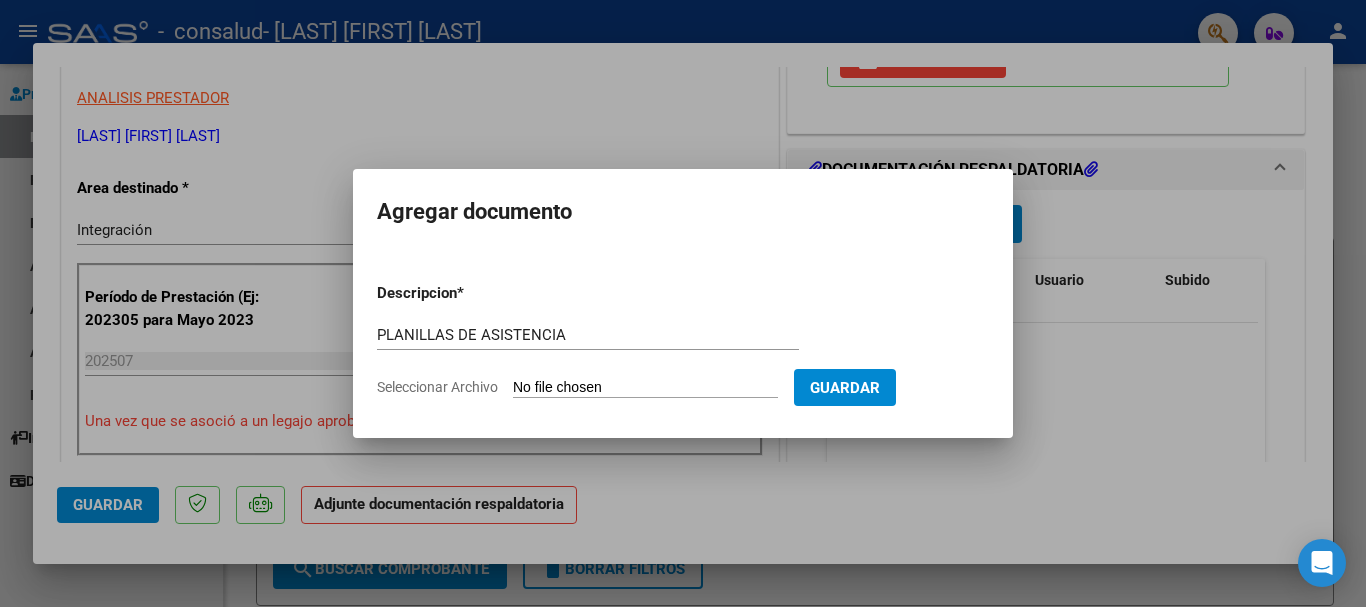 type on "C:\fakepath\[LAST] [FIRST] [LAST] [NUMBER].pdf" 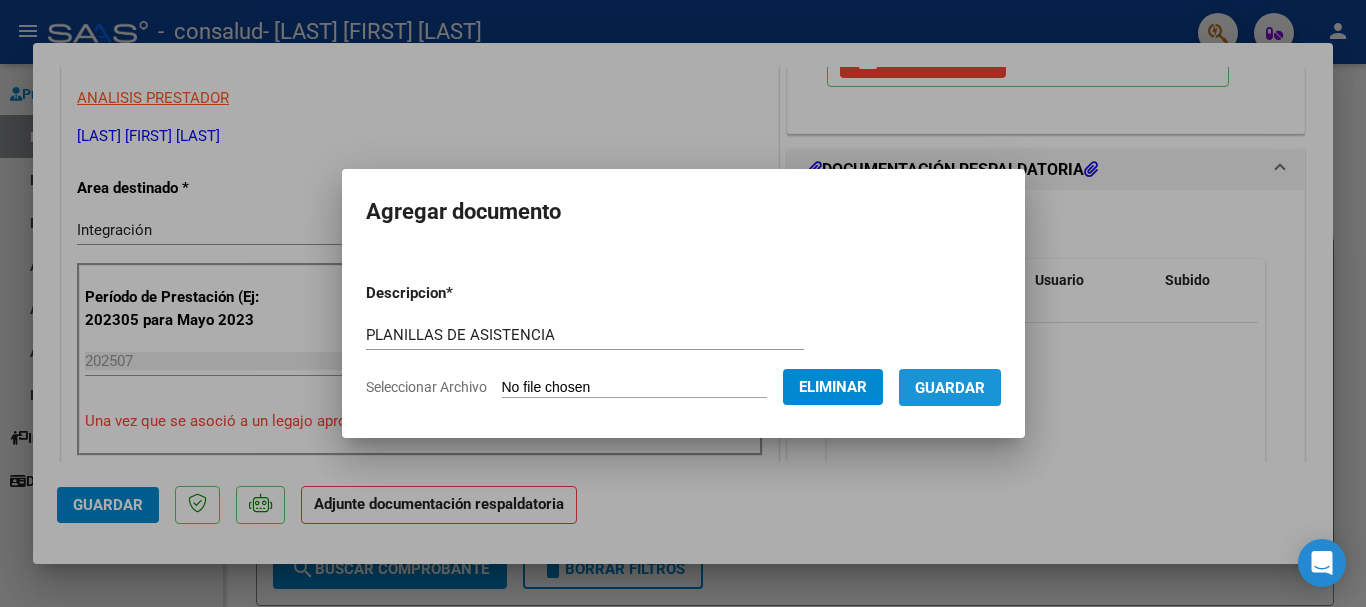 click on "Guardar" at bounding box center (950, 388) 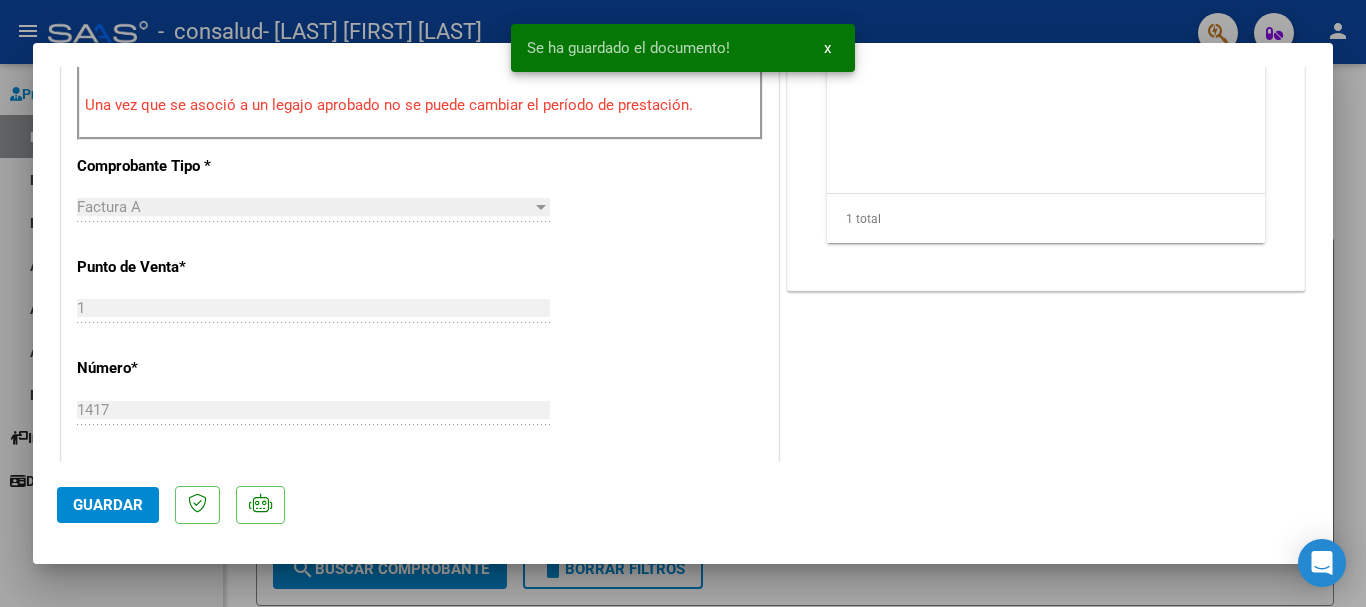 scroll, scrollTop: 900, scrollLeft: 0, axis: vertical 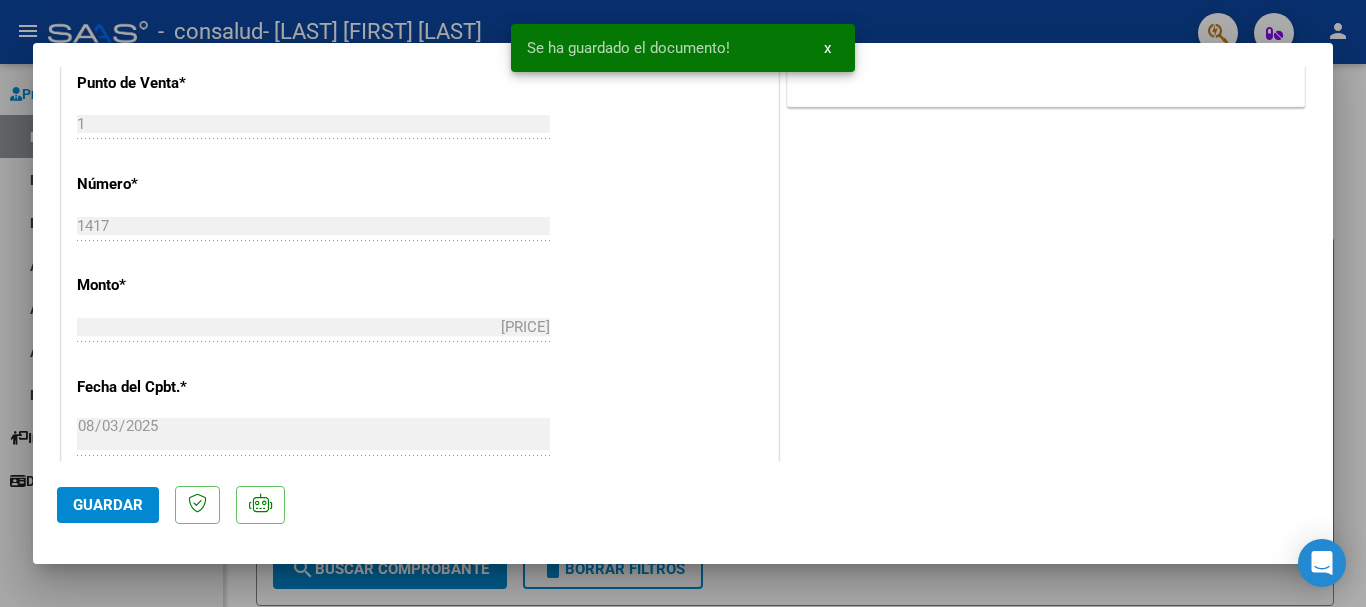 click on "Guardar" 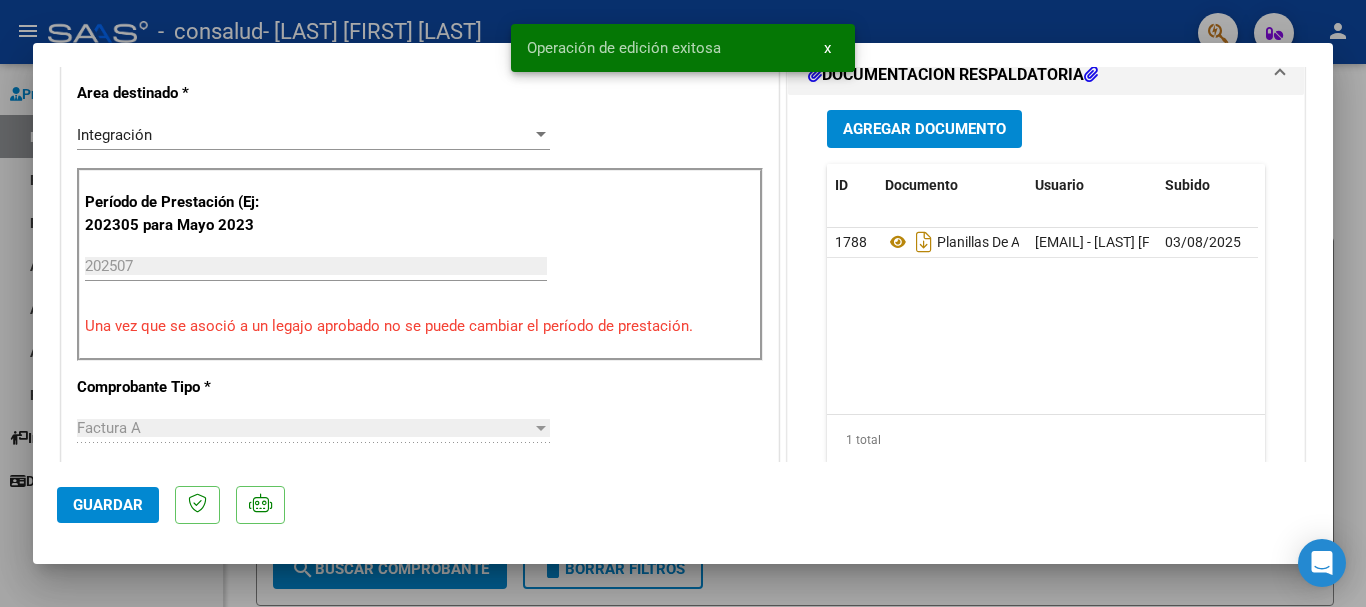 scroll, scrollTop: 0, scrollLeft: 0, axis: both 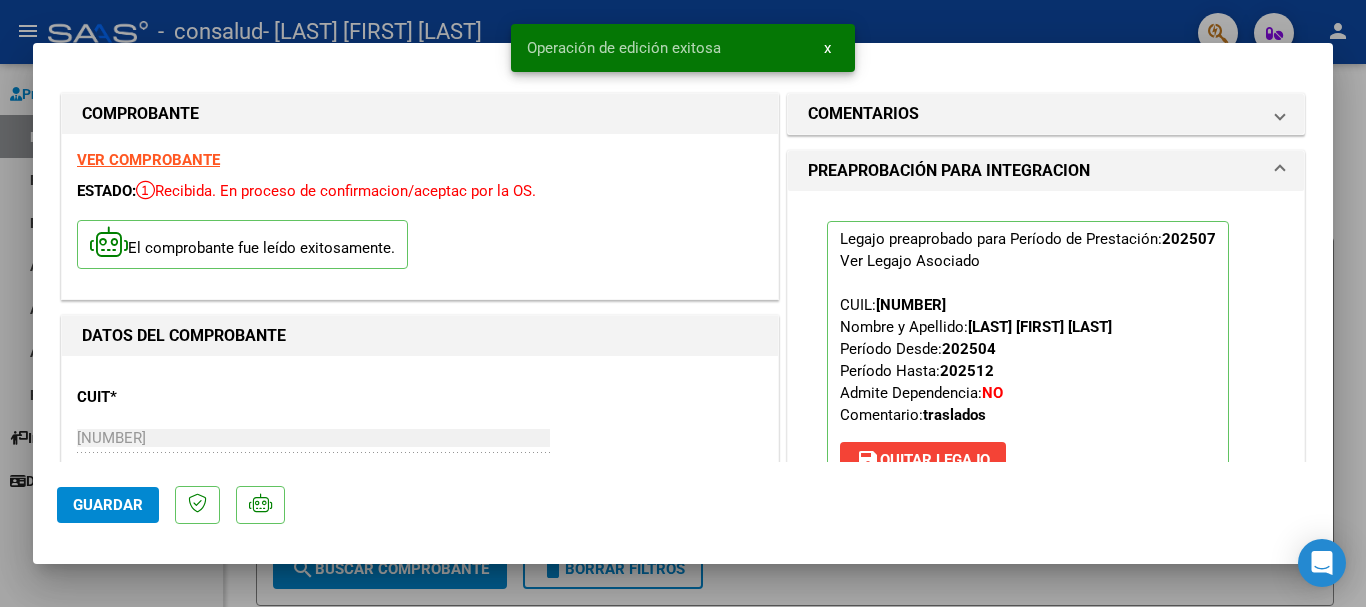 click at bounding box center [683, 303] 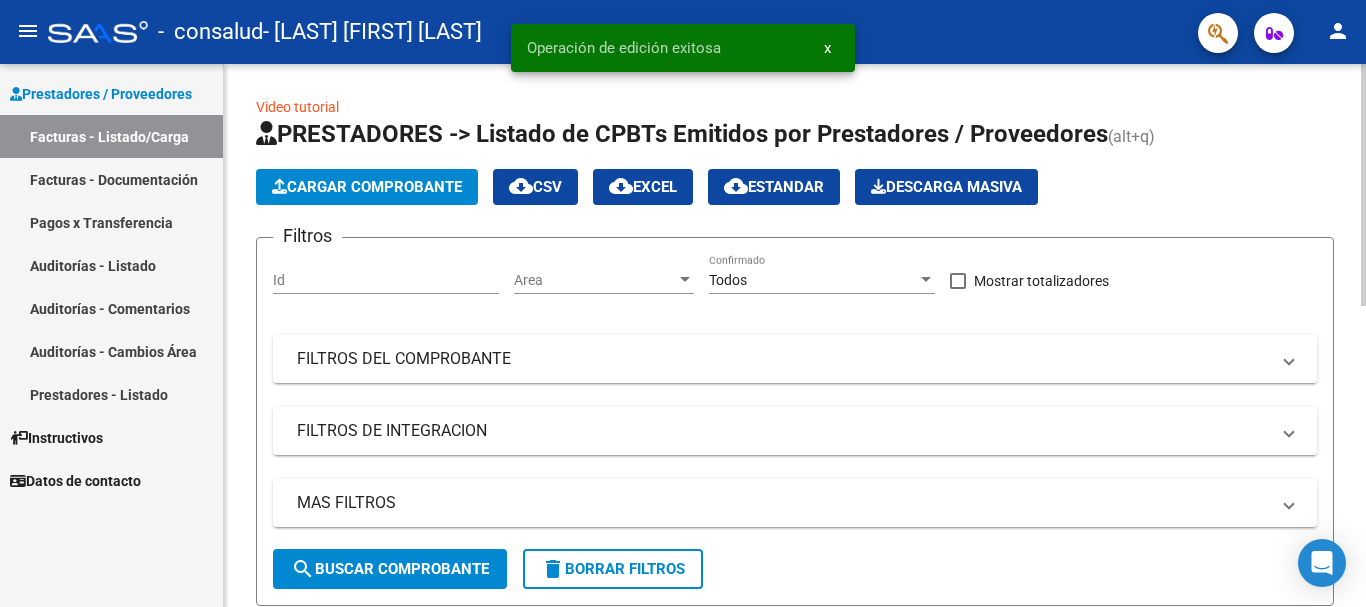 click on "Cargar Comprobante" 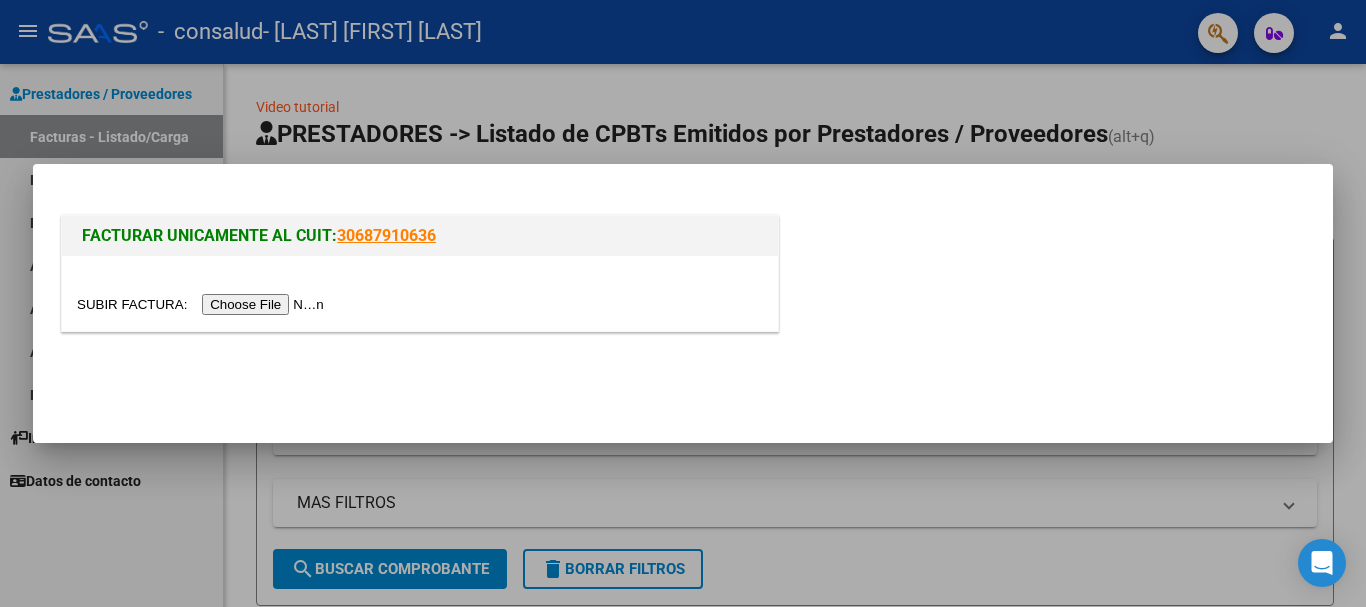 click at bounding box center (203, 304) 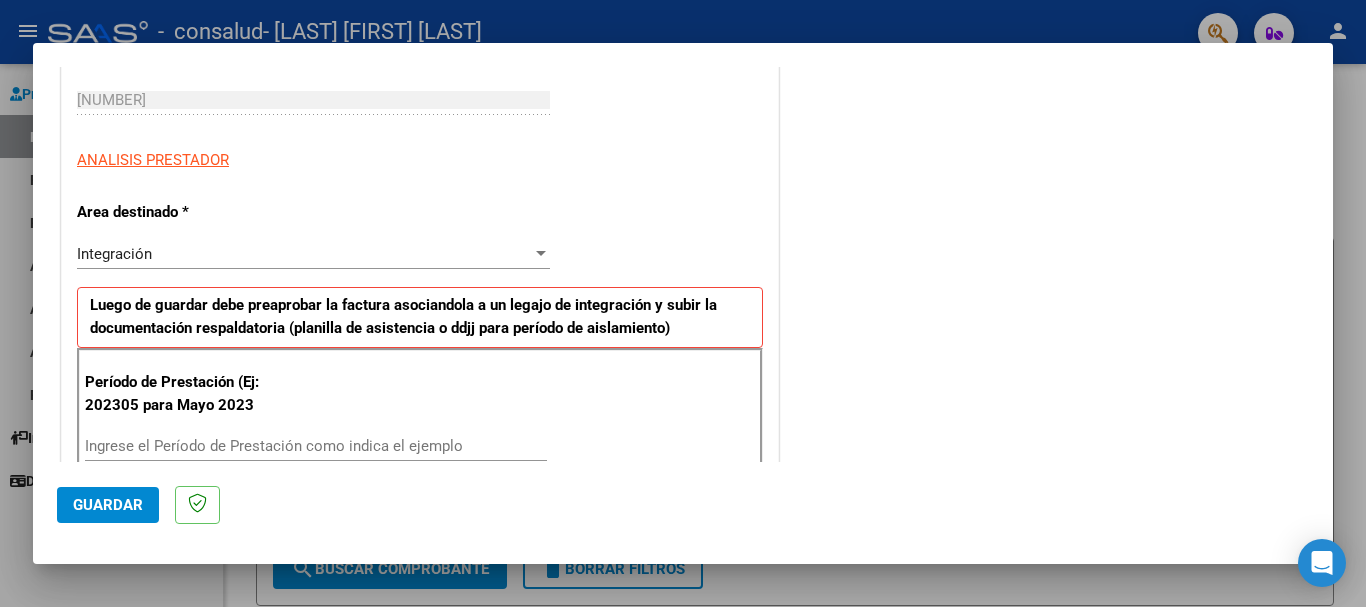 scroll, scrollTop: 400, scrollLeft: 0, axis: vertical 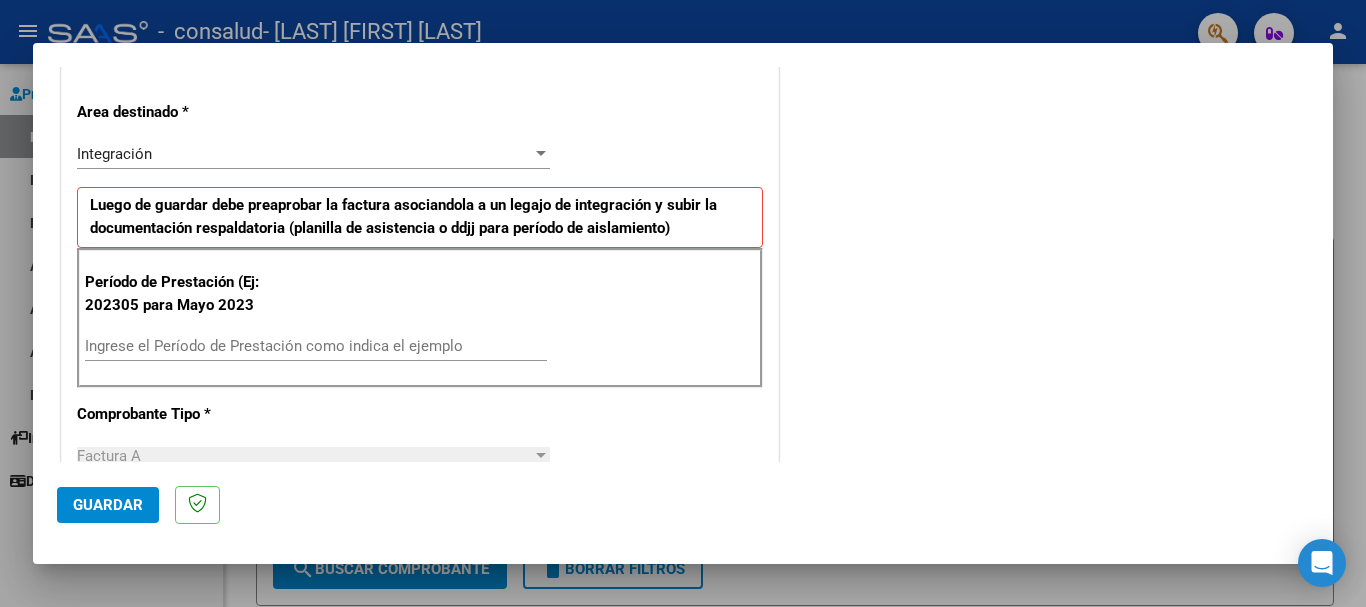 click on "Ingrese el Período de Prestación como indica el ejemplo" at bounding box center [316, 346] 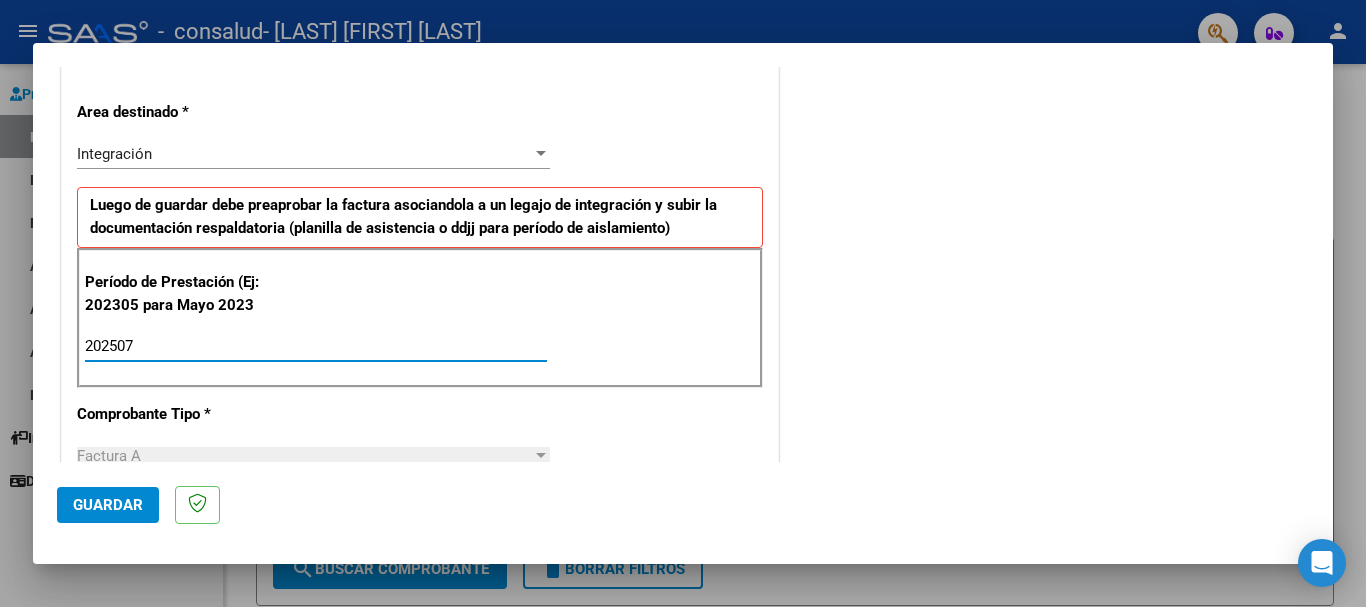 type on "202507" 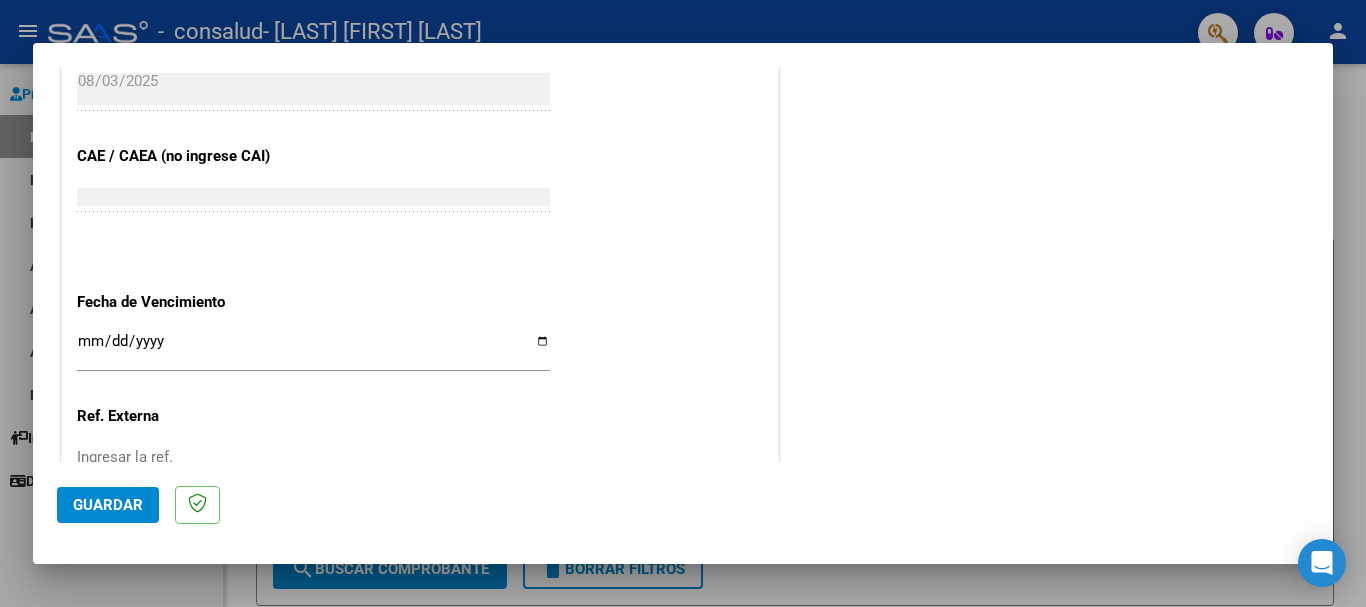 scroll, scrollTop: 1200, scrollLeft: 0, axis: vertical 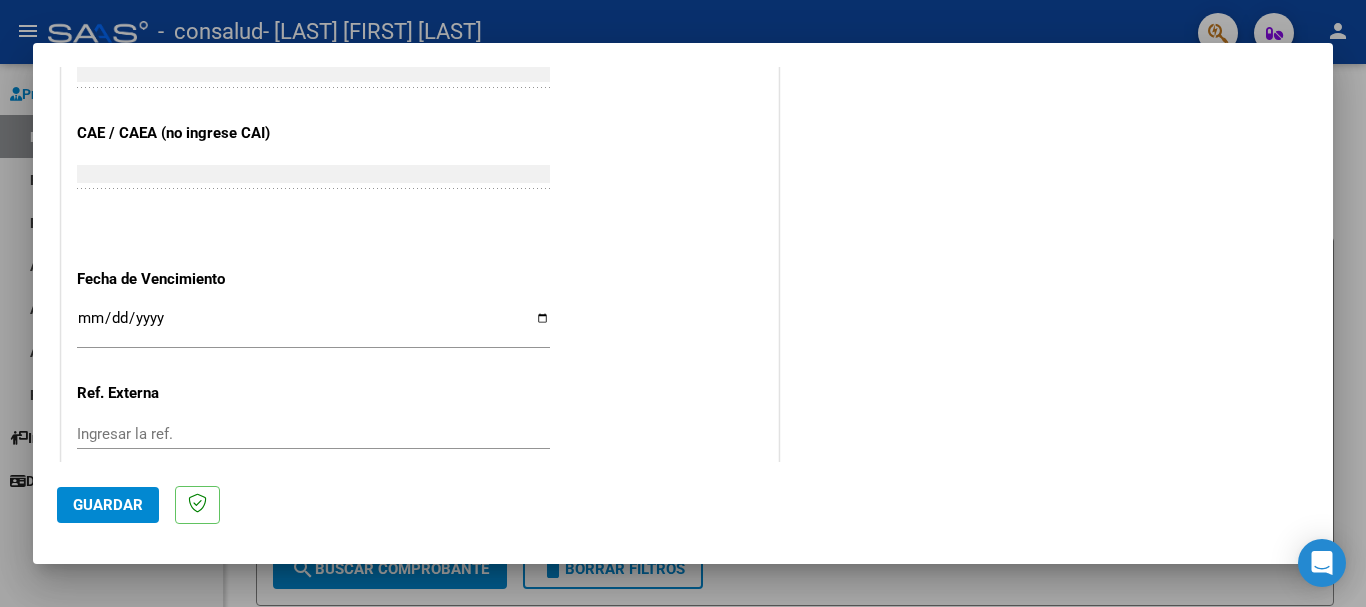 click on "Ingresar la fecha" at bounding box center (313, 326) 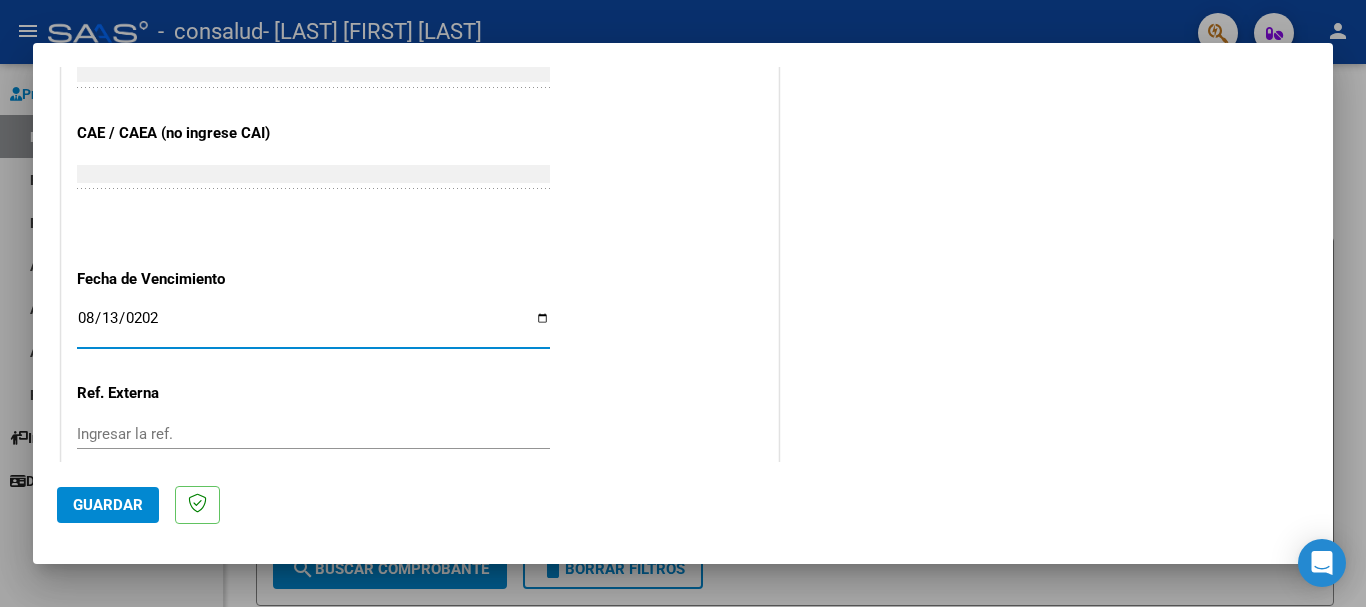 type on "2025-08-13" 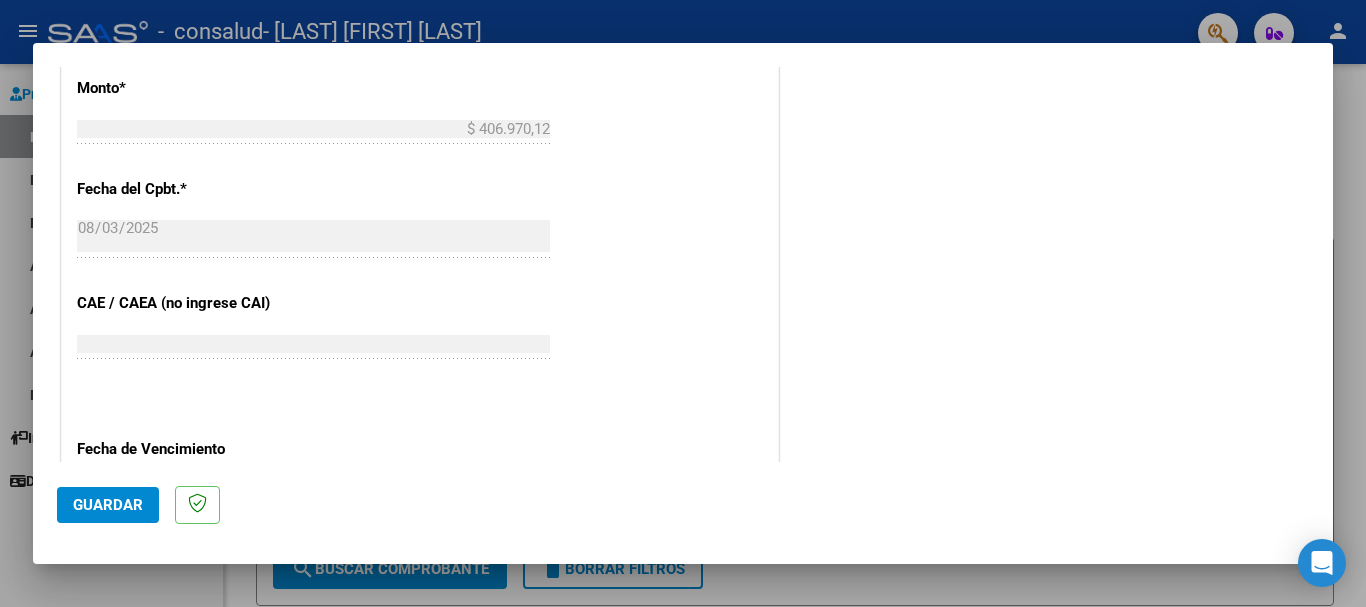scroll, scrollTop: 1027, scrollLeft: 0, axis: vertical 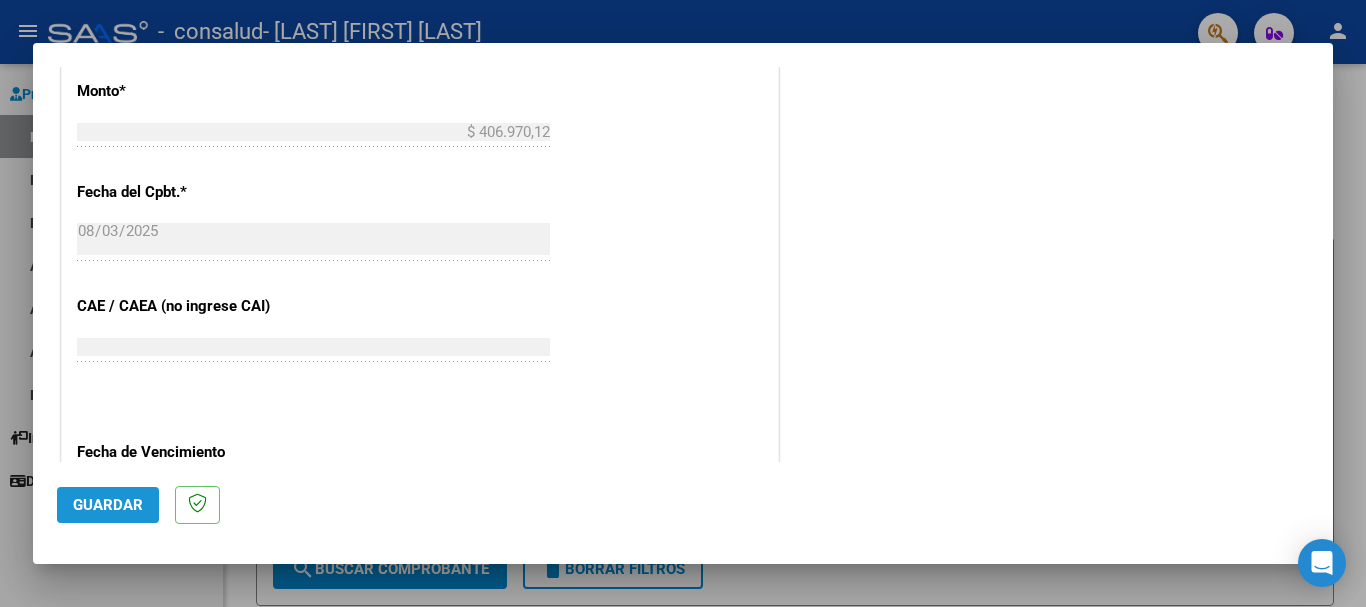 click on "Guardar" 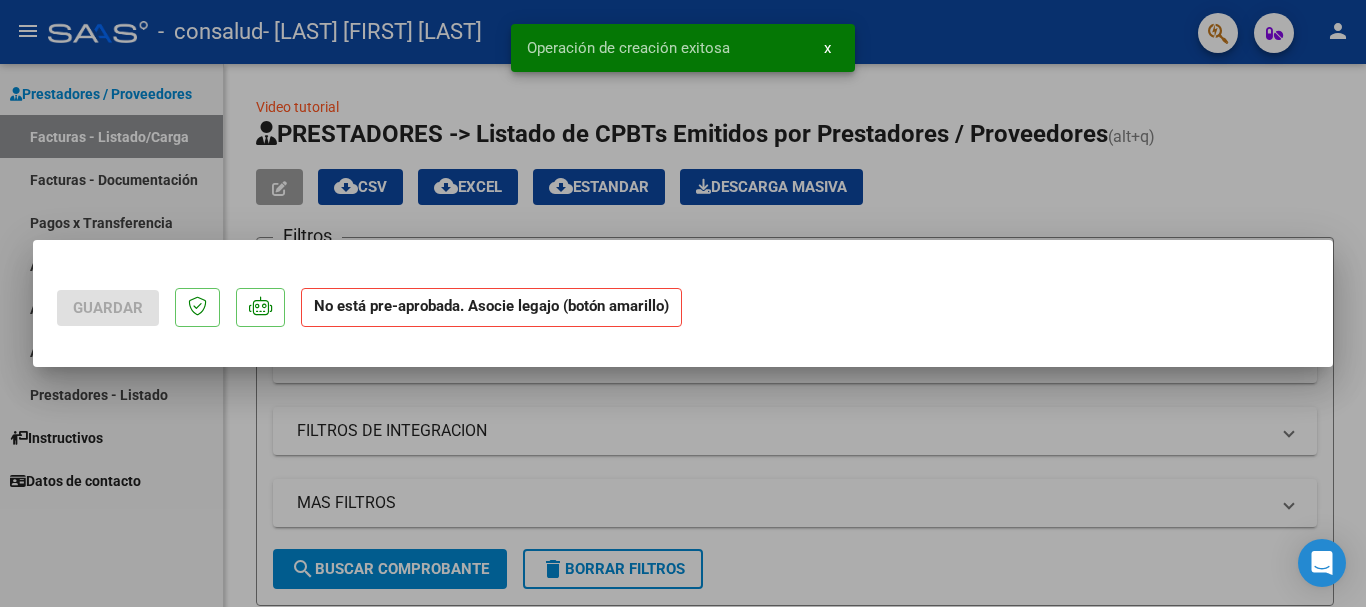 scroll, scrollTop: 0, scrollLeft: 0, axis: both 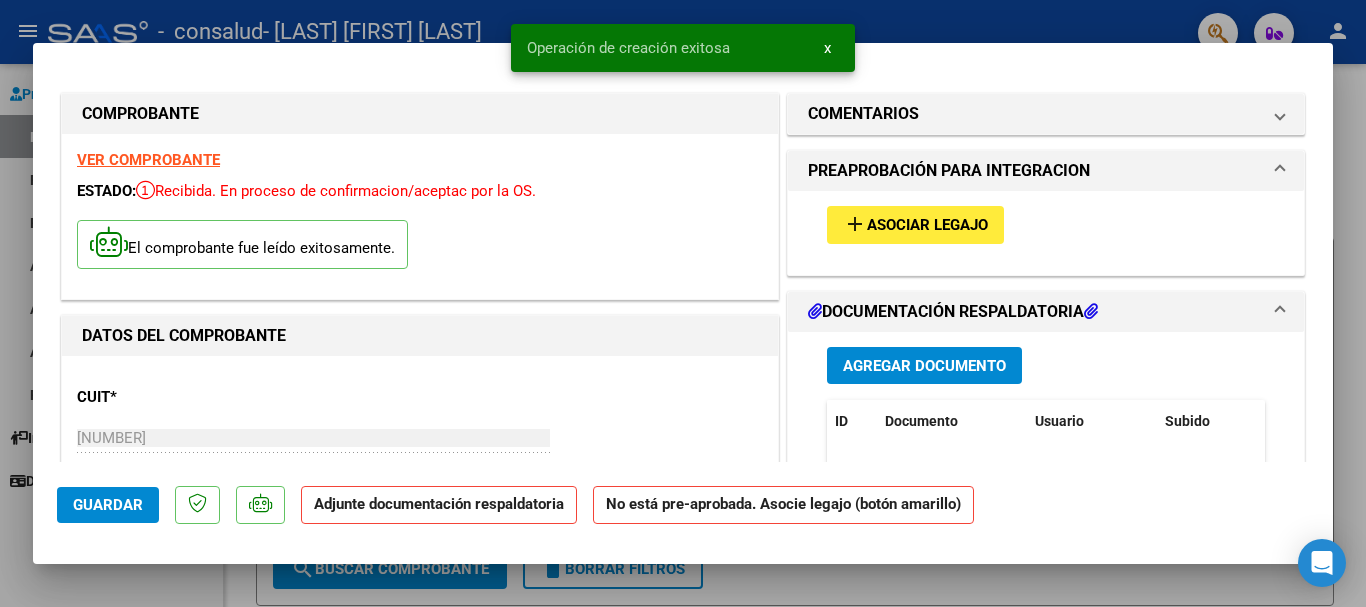 click on "Asociar Legajo" at bounding box center (927, 226) 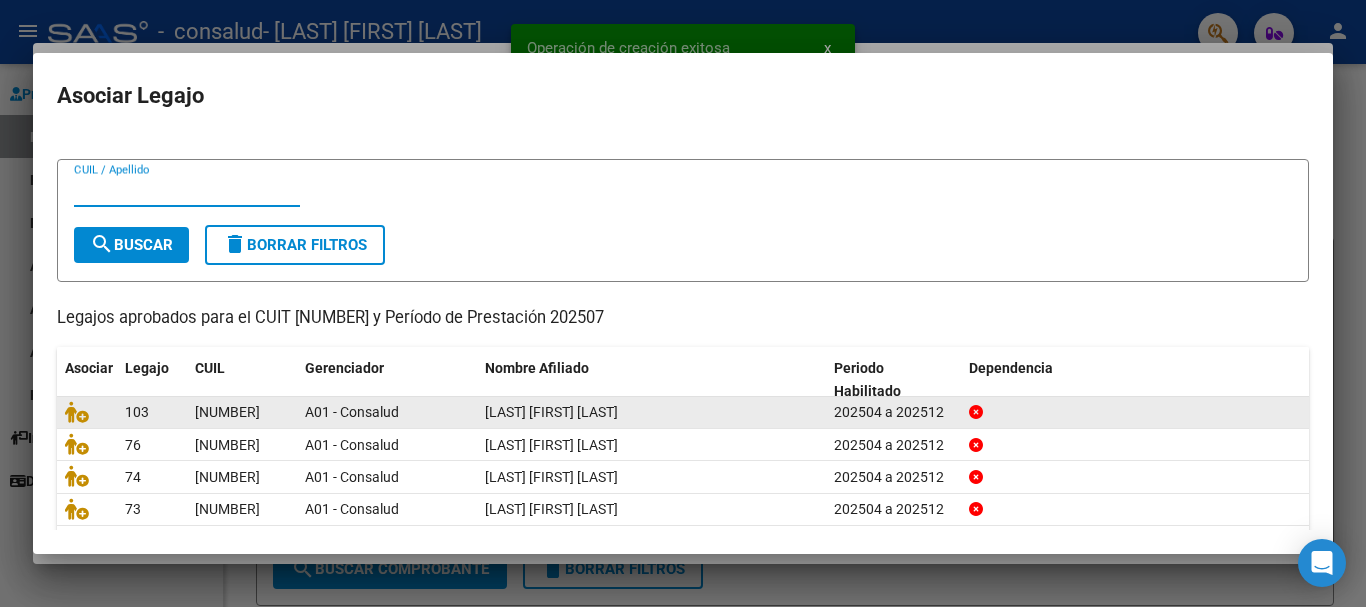 scroll, scrollTop: 98, scrollLeft: 0, axis: vertical 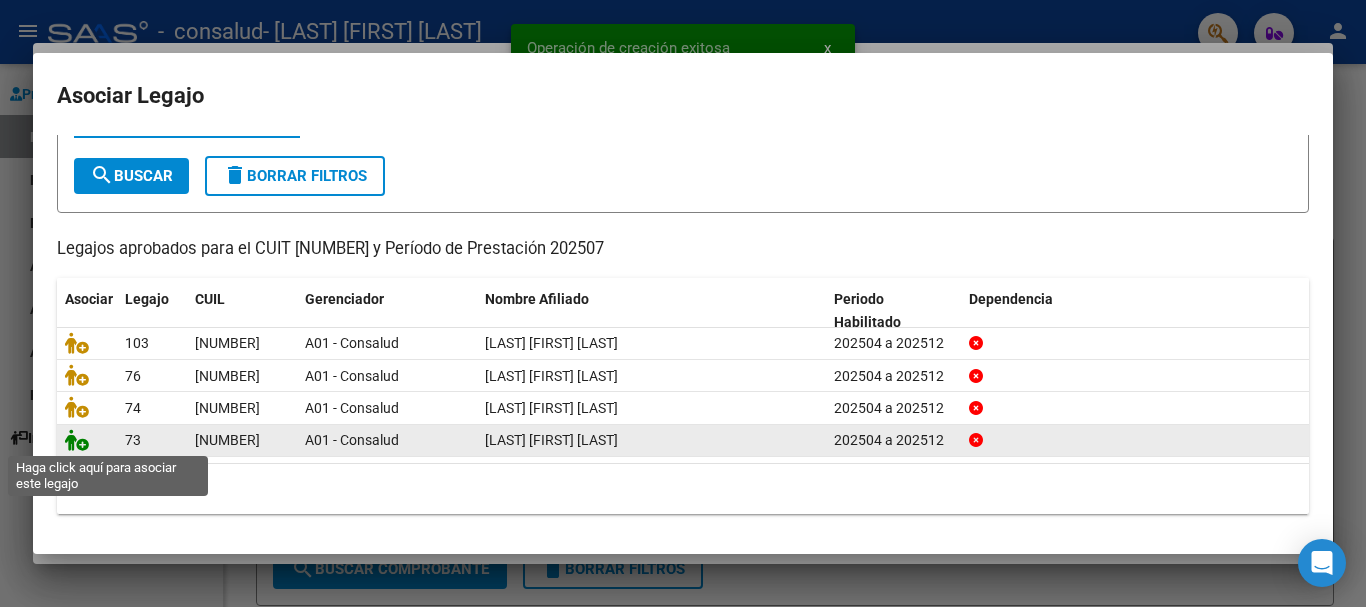 click 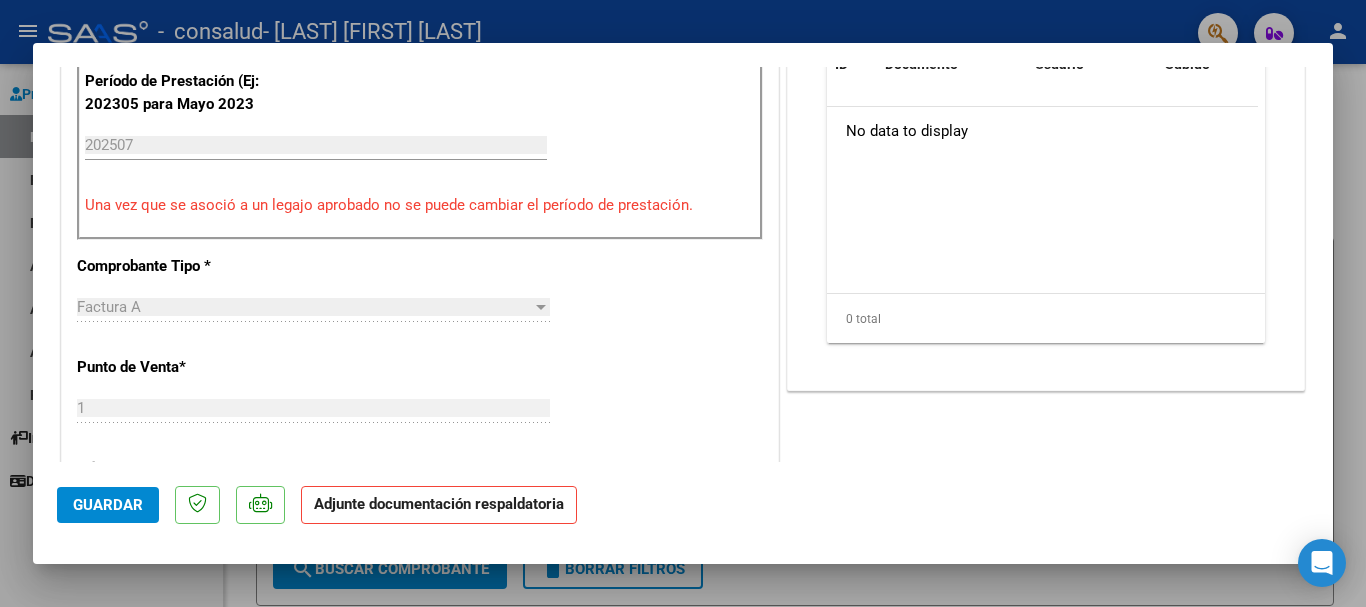 scroll, scrollTop: 500, scrollLeft: 0, axis: vertical 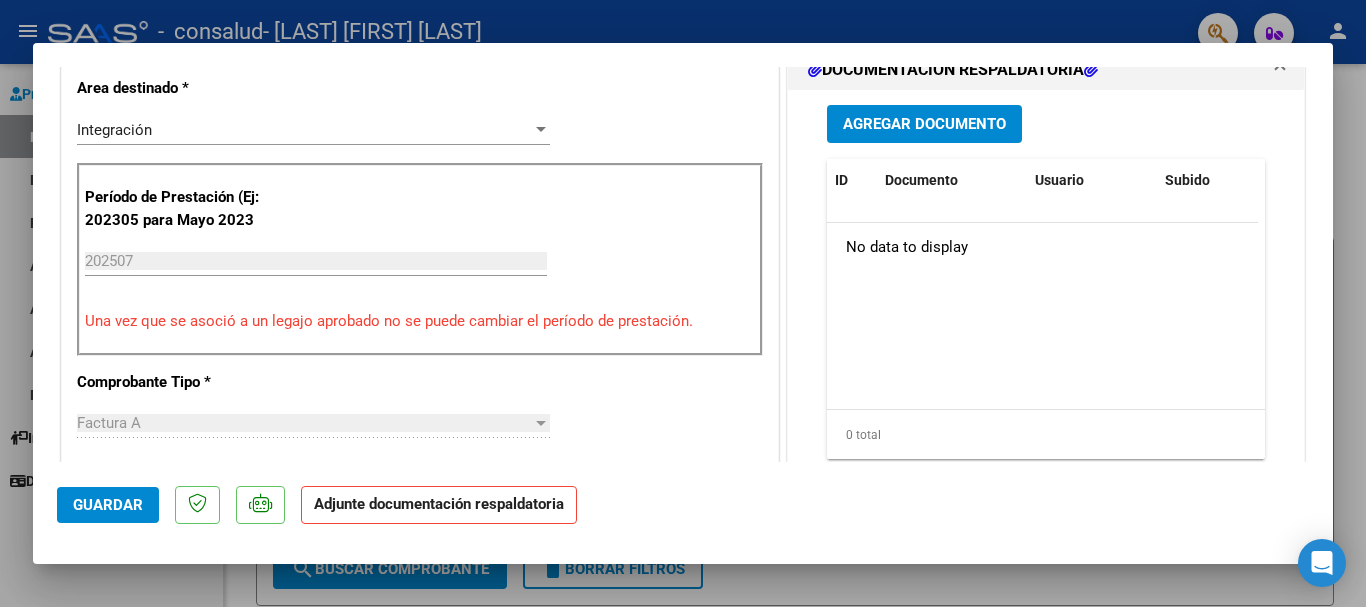 click on "Agregar Documento" at bounding box center (924, 123) 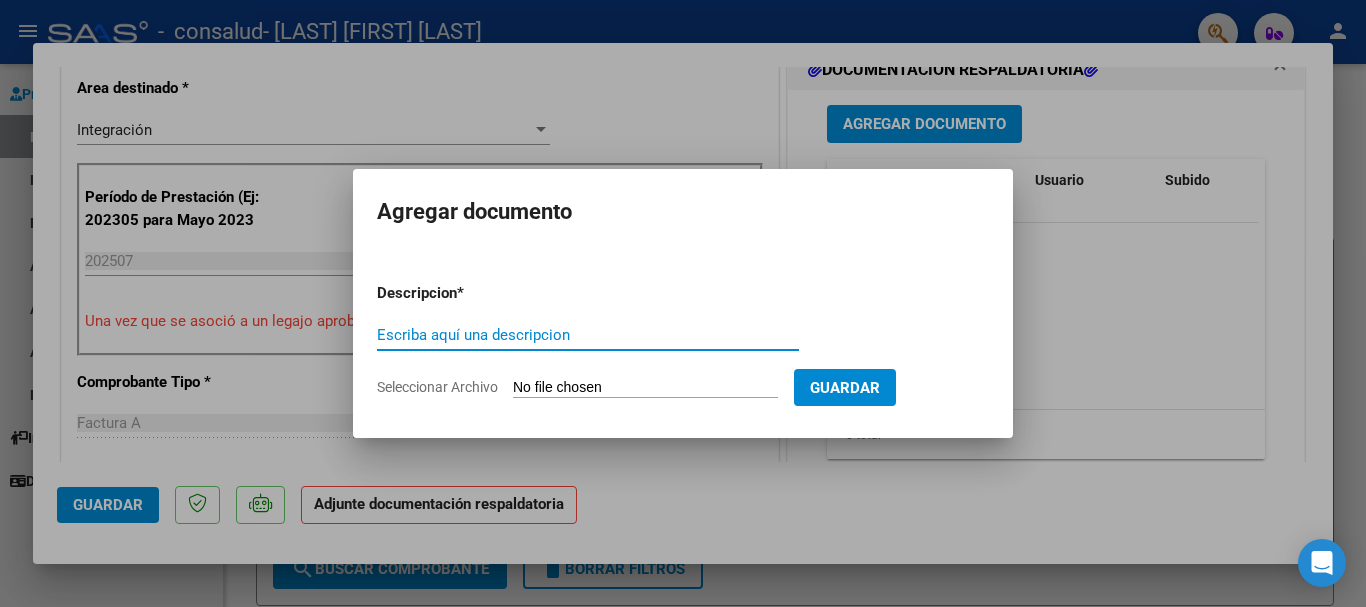 click on "Escriba aquí una descripcion" at bounding box center [588, 335] 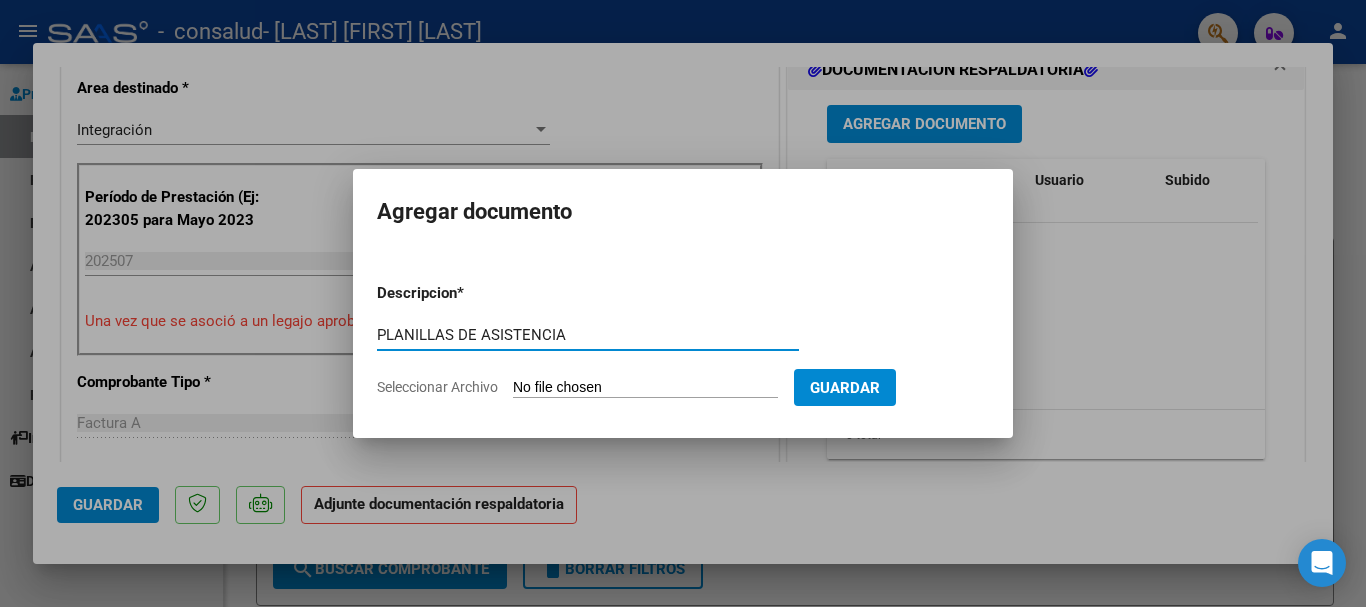 type on "PLANILLAS DE ASISTENCIA" 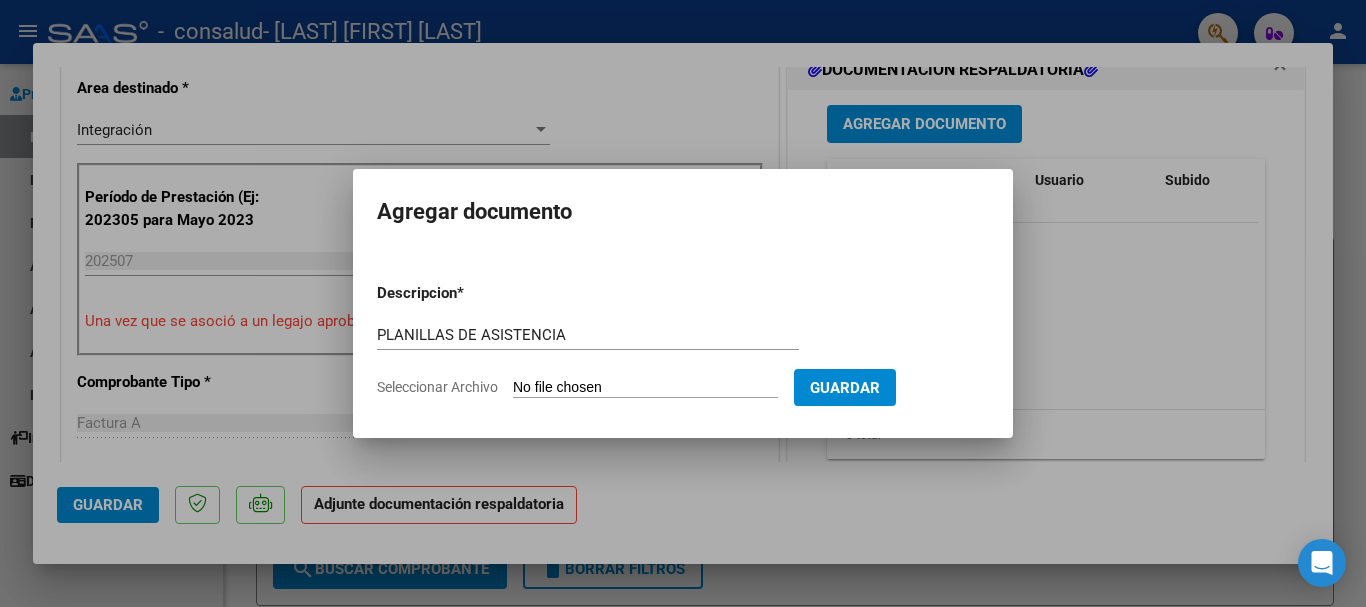 click on "Seleccionar Archivo" at bounding box center [645, 388] 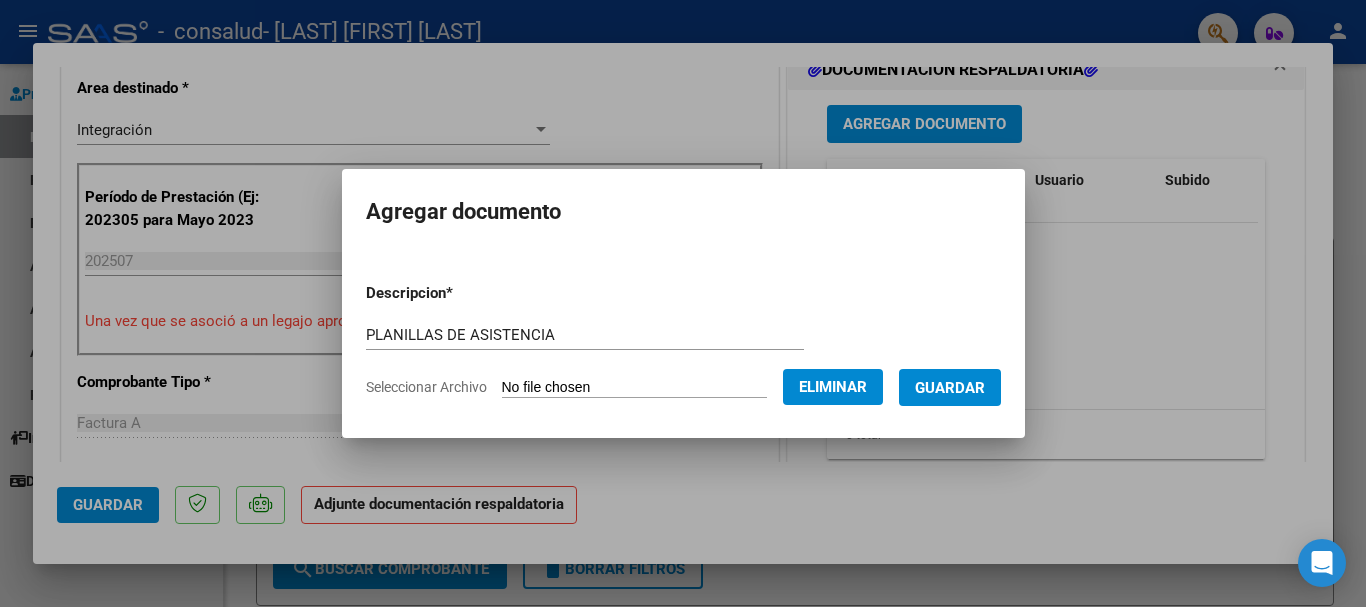 click on "Guardar" at bounding box center (950, 388) 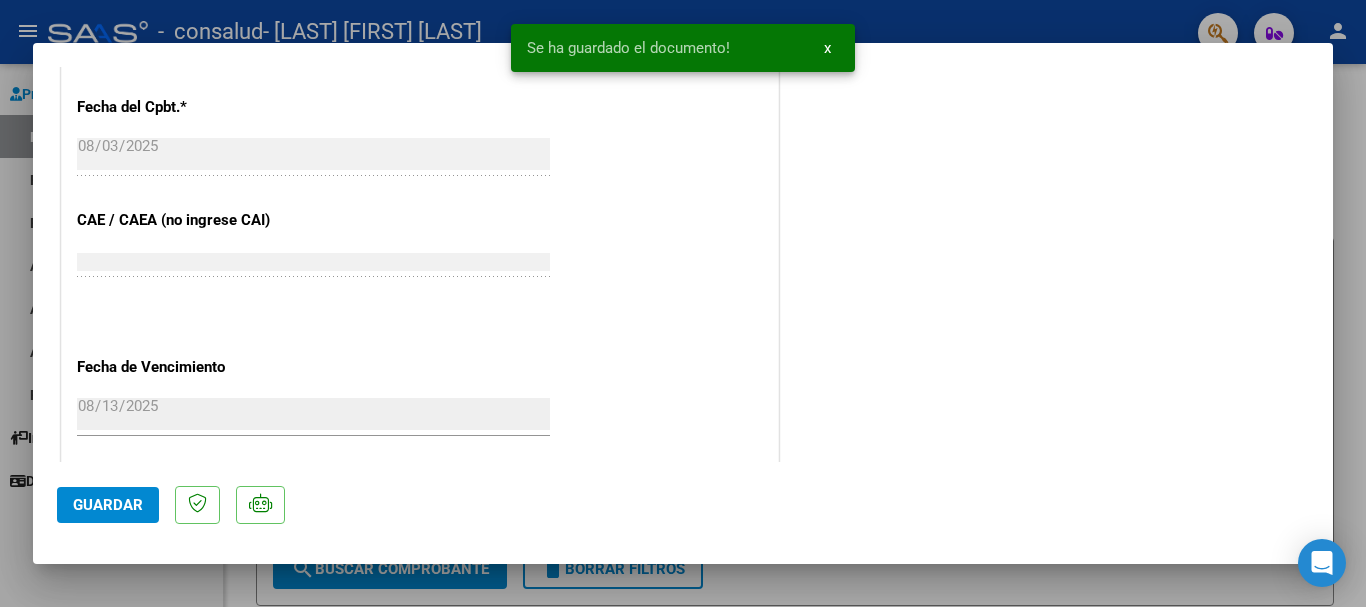 scroll, scrollTop: 1200, scrollLeft: 0, axis: vertical 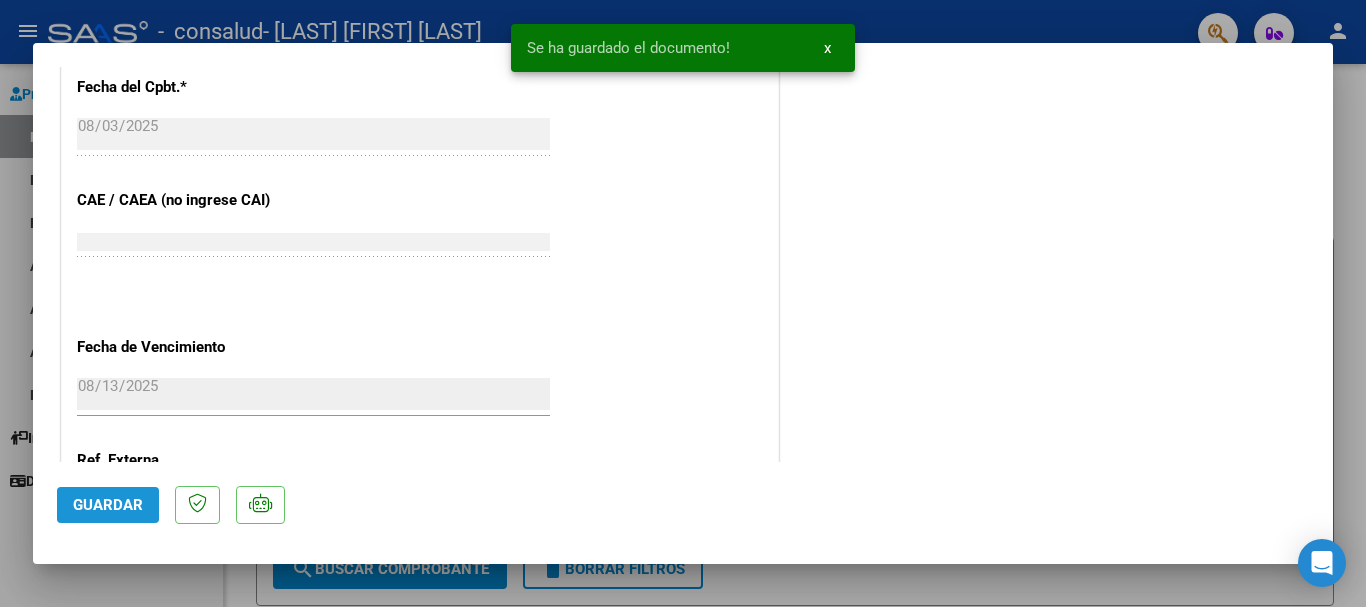 click on "Guardar" 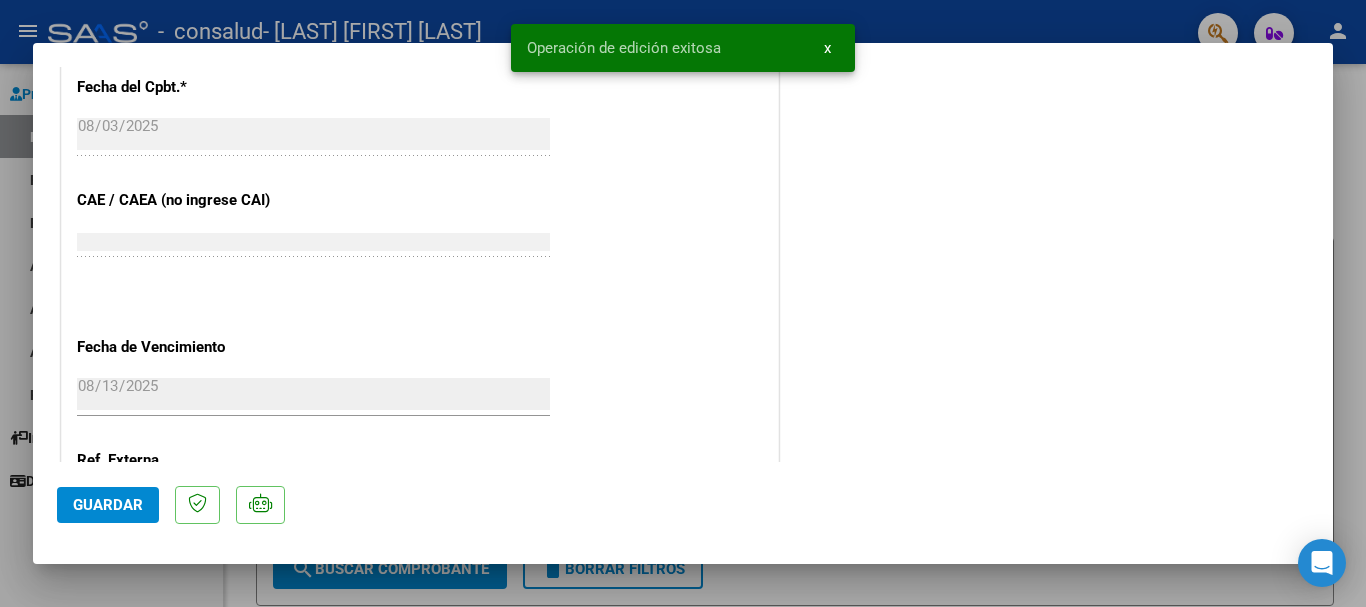 drag, startPoint x: 754, startPoint y: 575, endPoint x: 750, endPoint y: 564, distance: 11.7046995 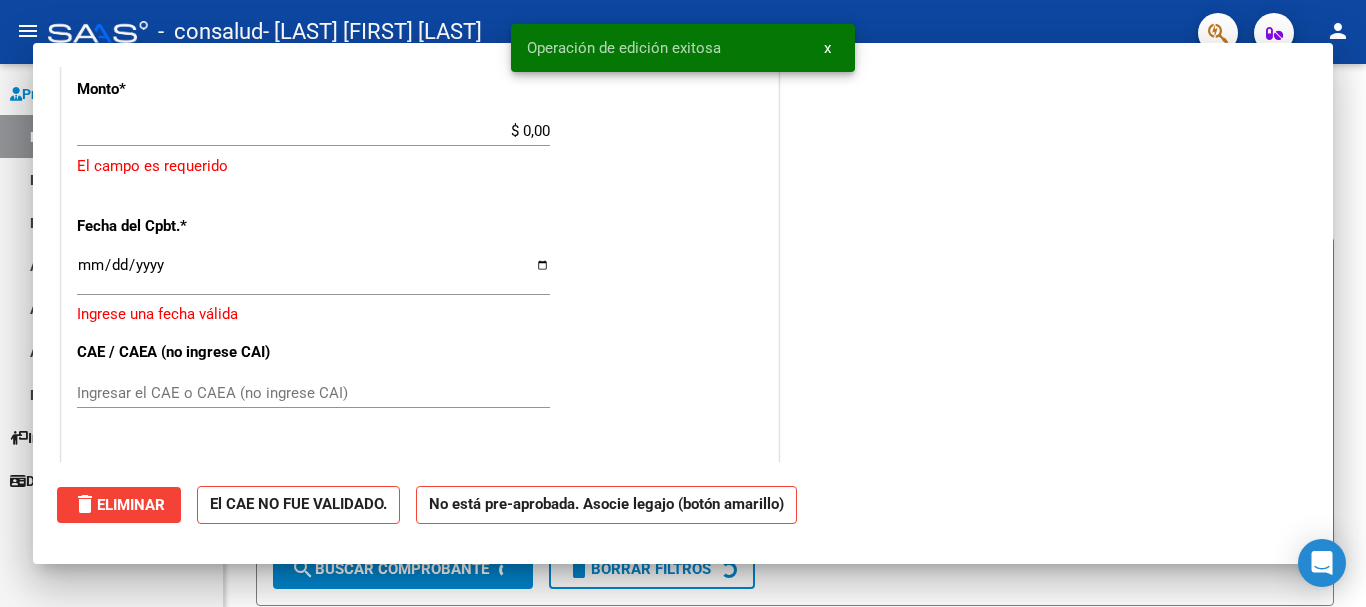 scroll, scrollTop: 0, scrollLeft: 0, axis: both 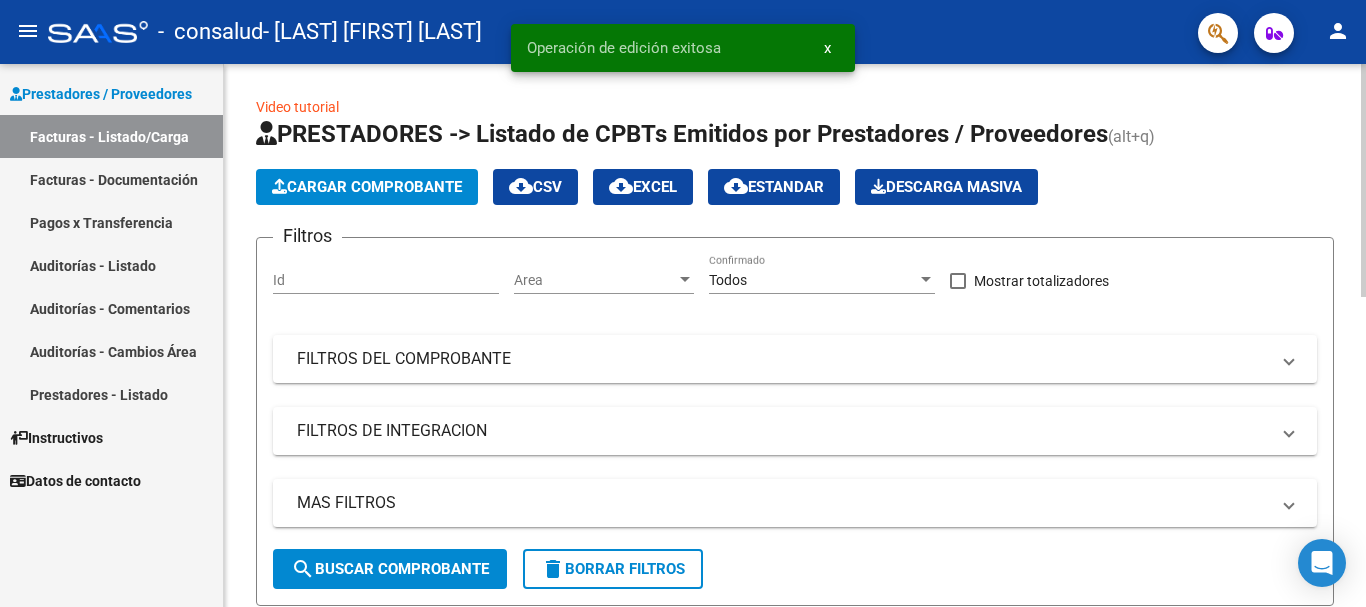 click on "Cargar Comprobante" 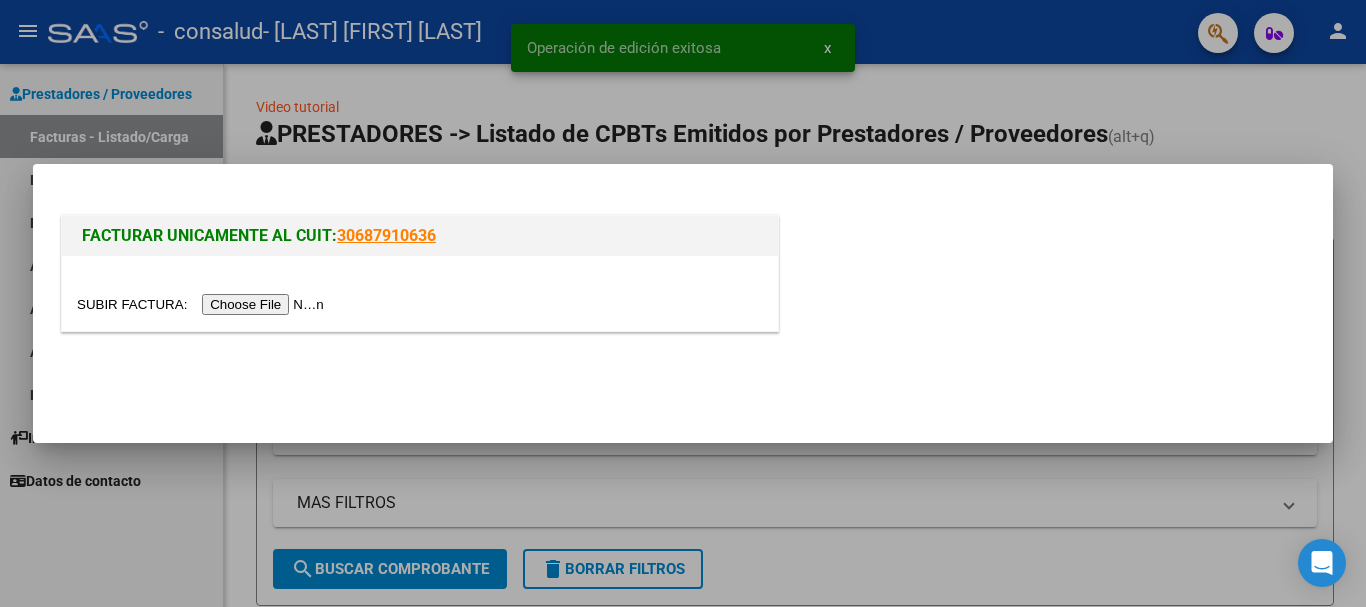 click at bounding box center (203, 304) 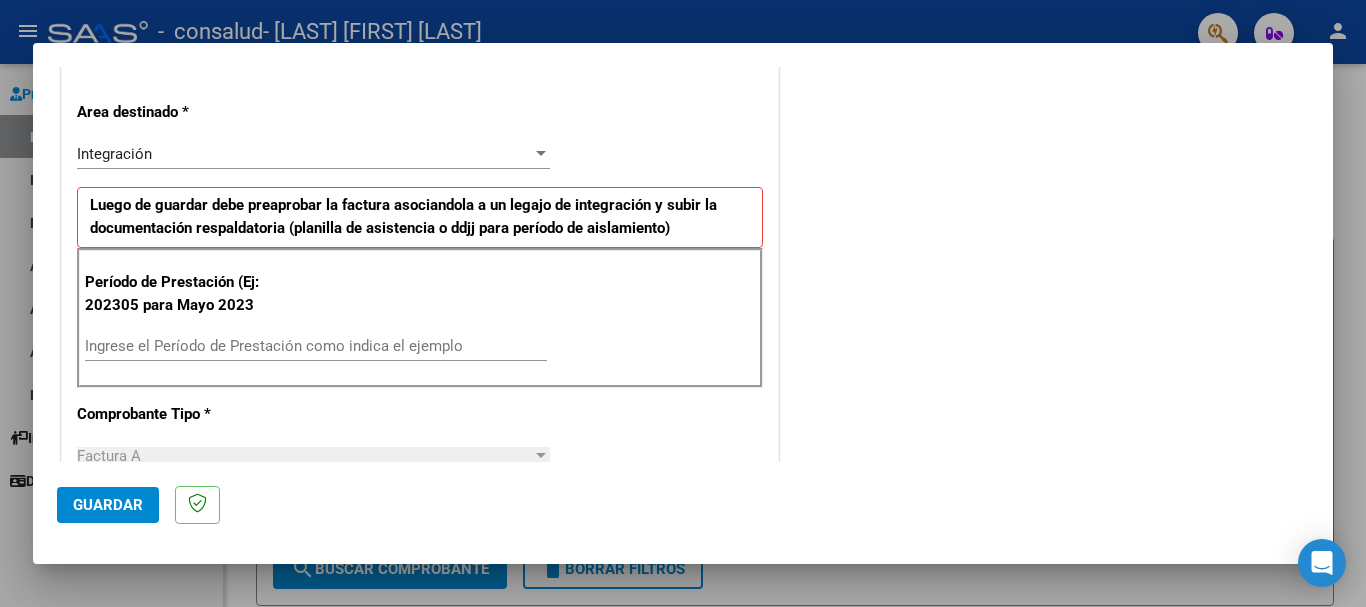 scroll, scrollTop: 500, scrollLeft: 0, axis: vertical 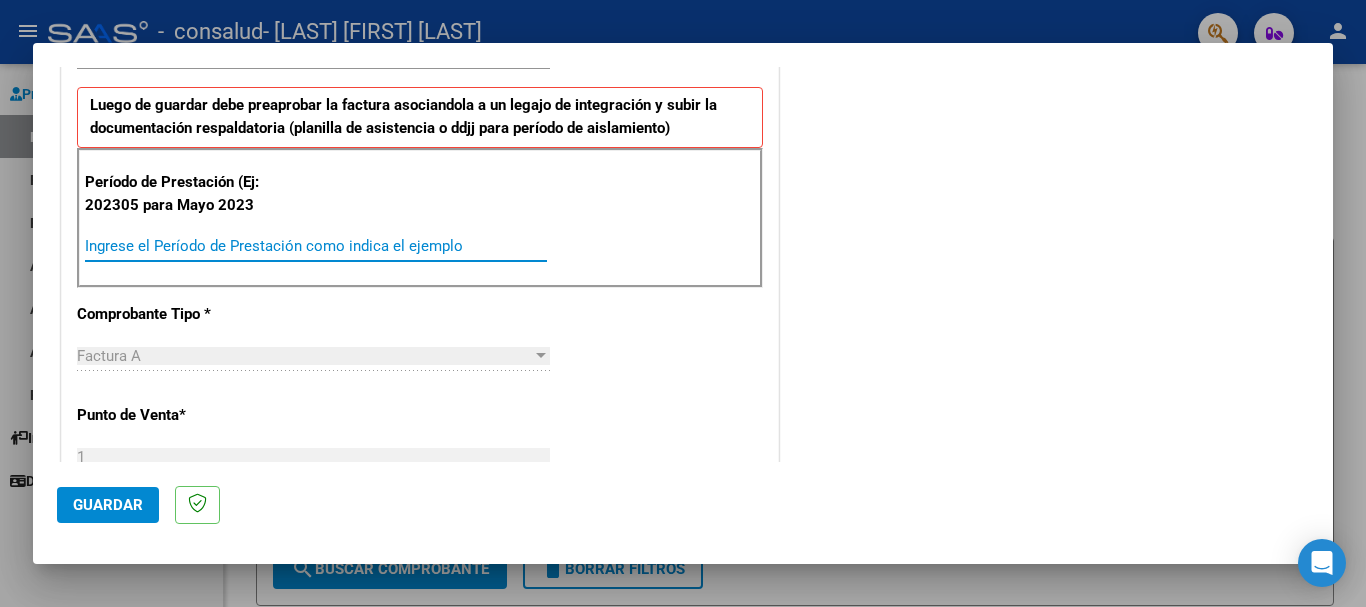 click on "Ingrese el Período de Prestación como indica el ejemplo" at bounding box center [316, 246] 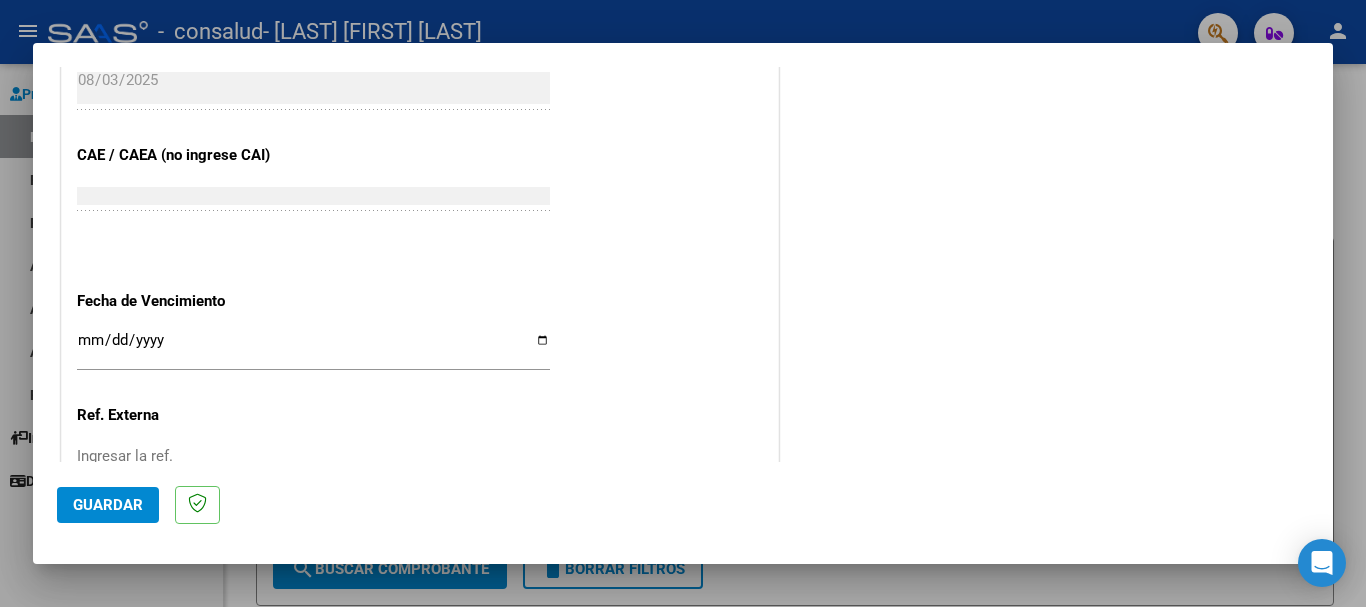 scroll, scrollTop: 1200, scrollLeft: 0, axis: vertical 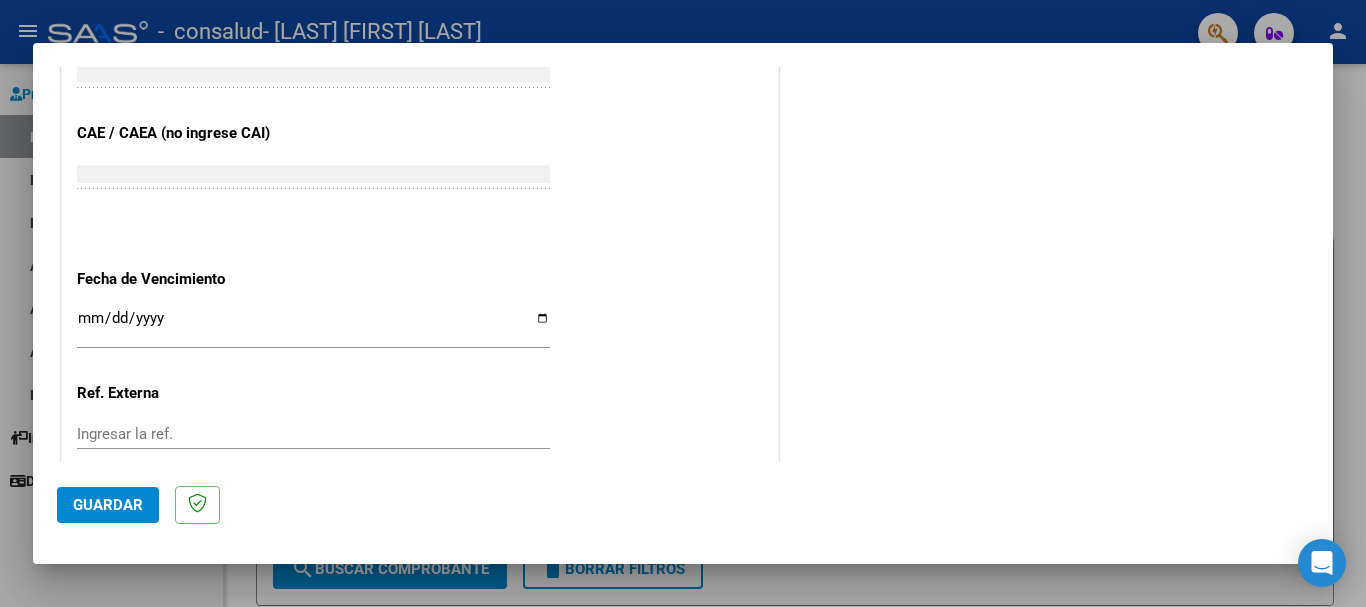 type on "202507" 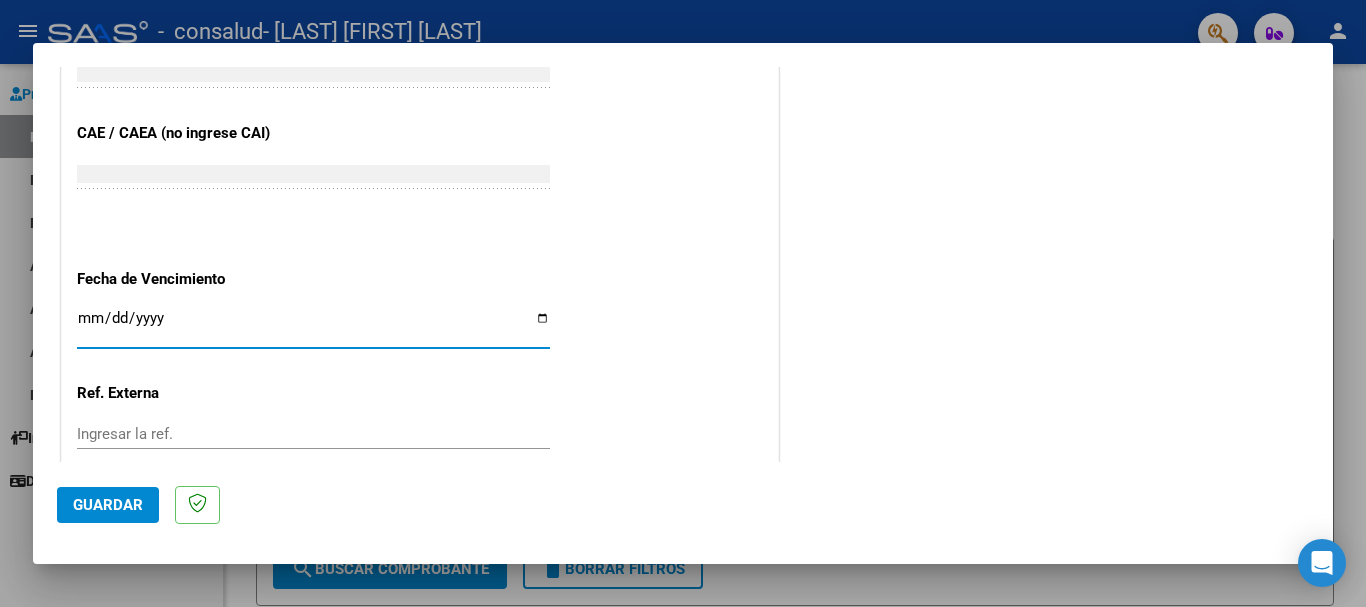 click on "Ingresar la fecha" at bounding box center (313, 326) 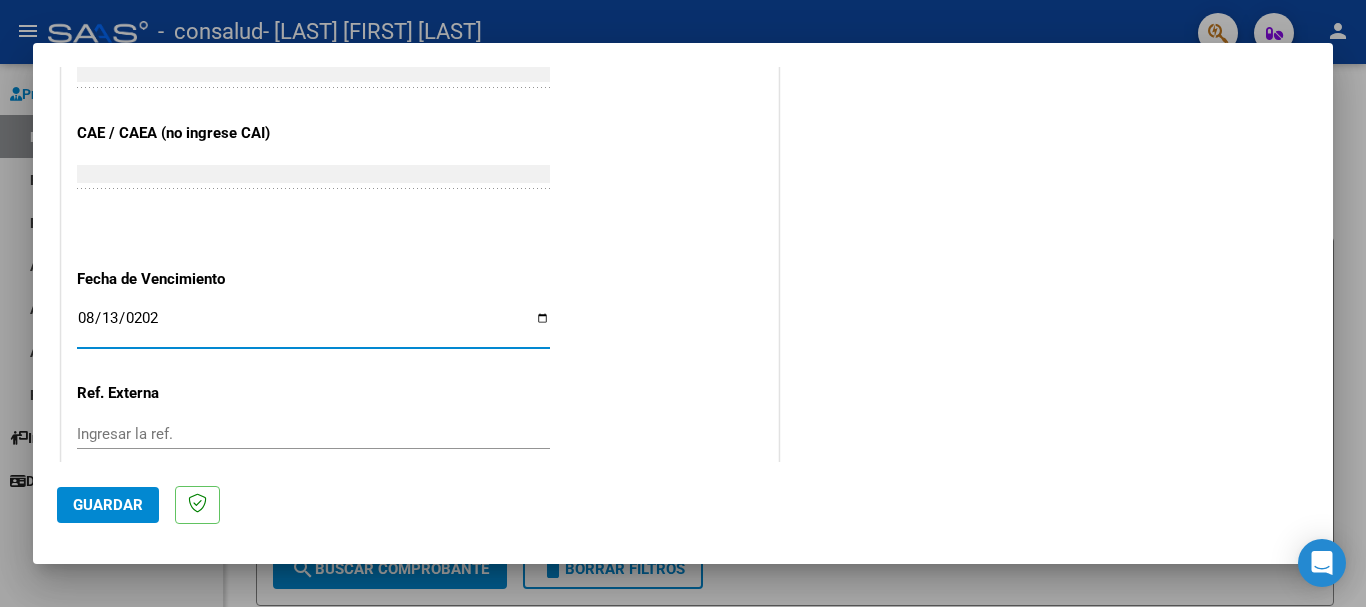 type on "2025-08-13" 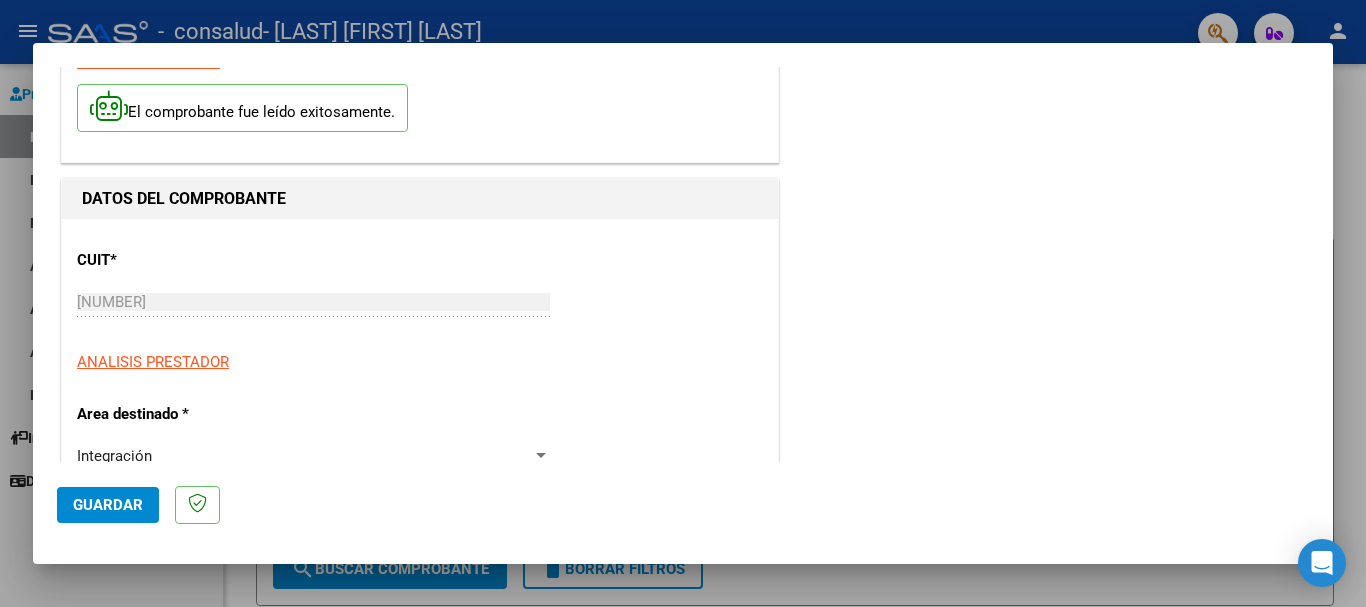 scroll, scrollTop: 0, scrollLeft: 0, axis: both 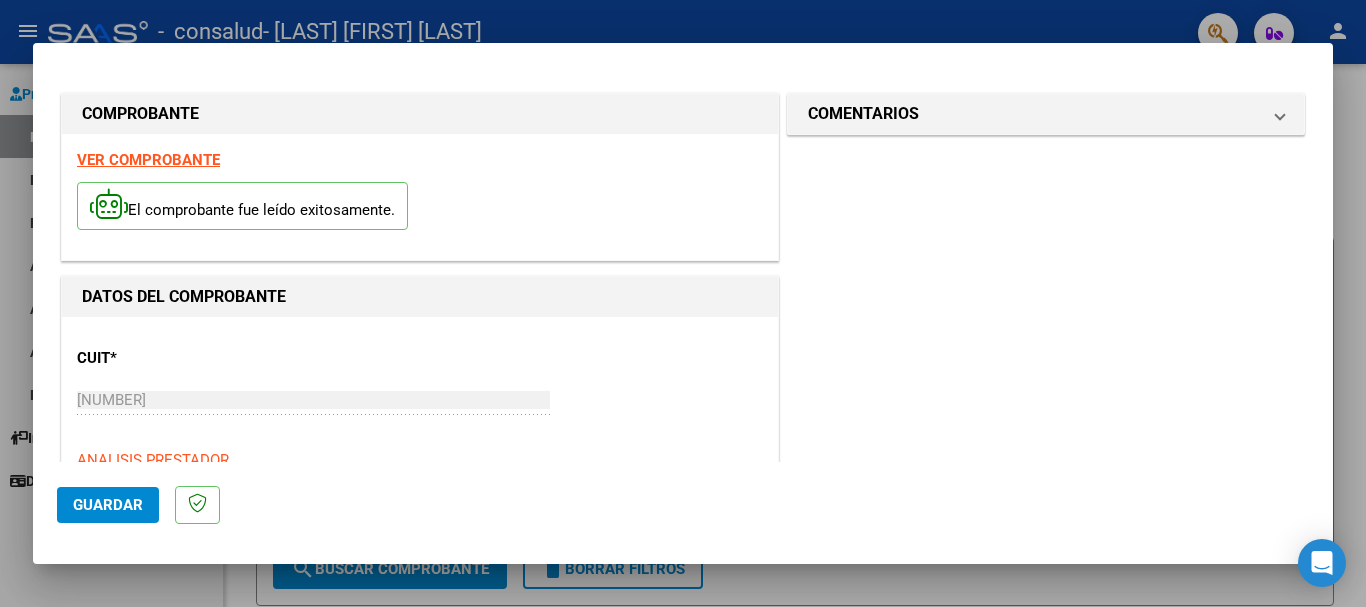 click on "Guardar" 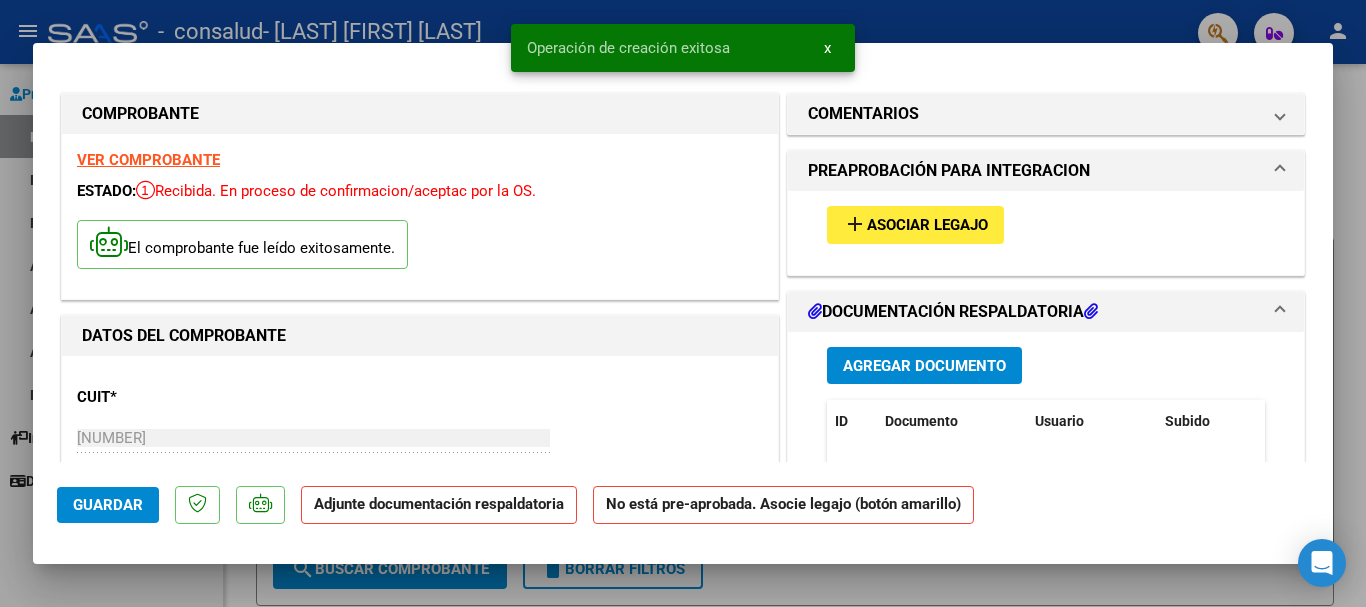 click on "Asociar Legajo" at bounding box center [927, 226] 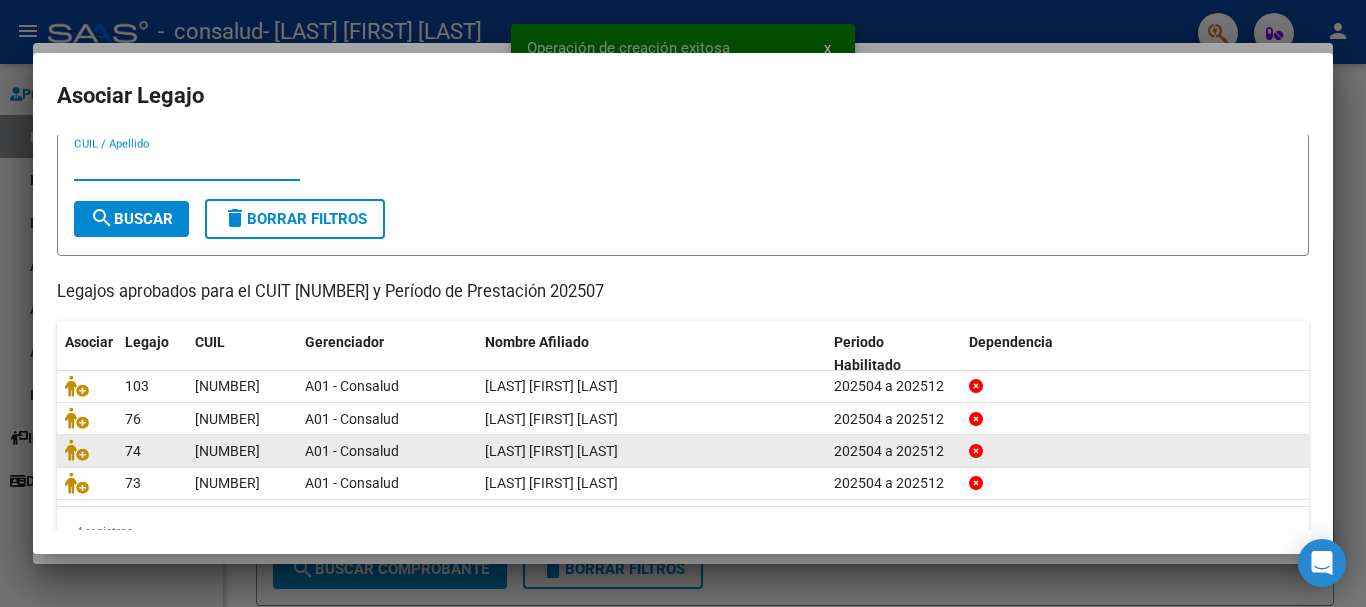 scroll, scrollTop: 98, scrollLeft: 0, axis: vertical 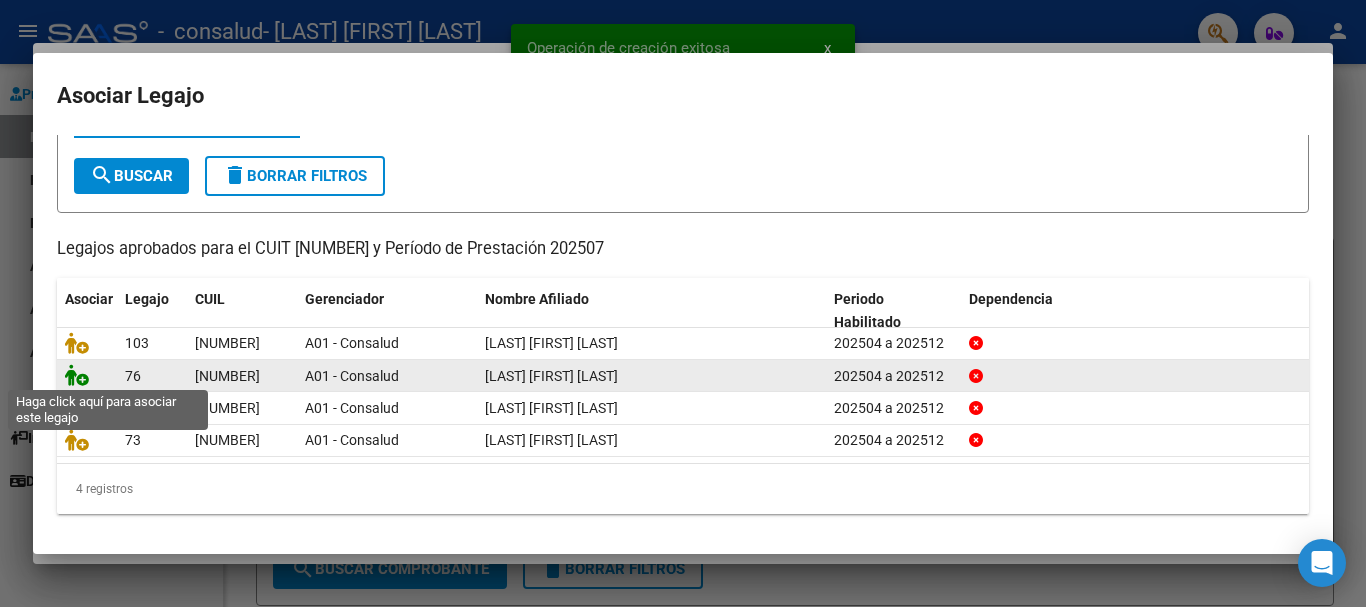 click 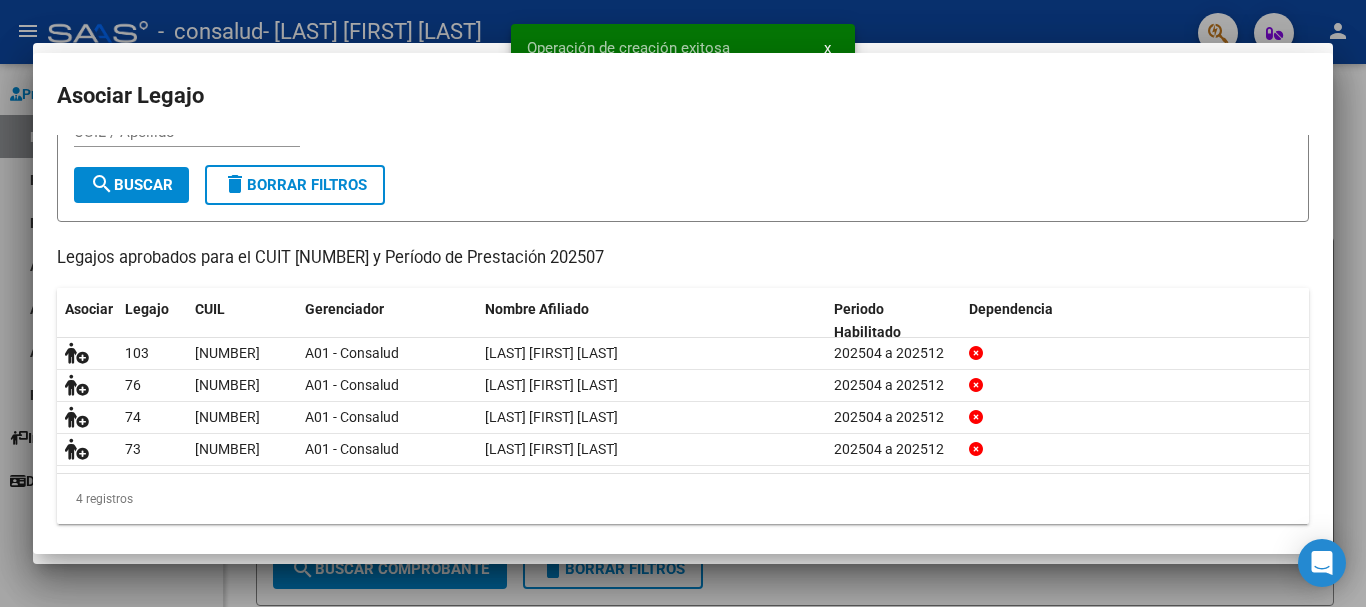scroll, scrollTop: 0, scrollLeft: 0, axis: both 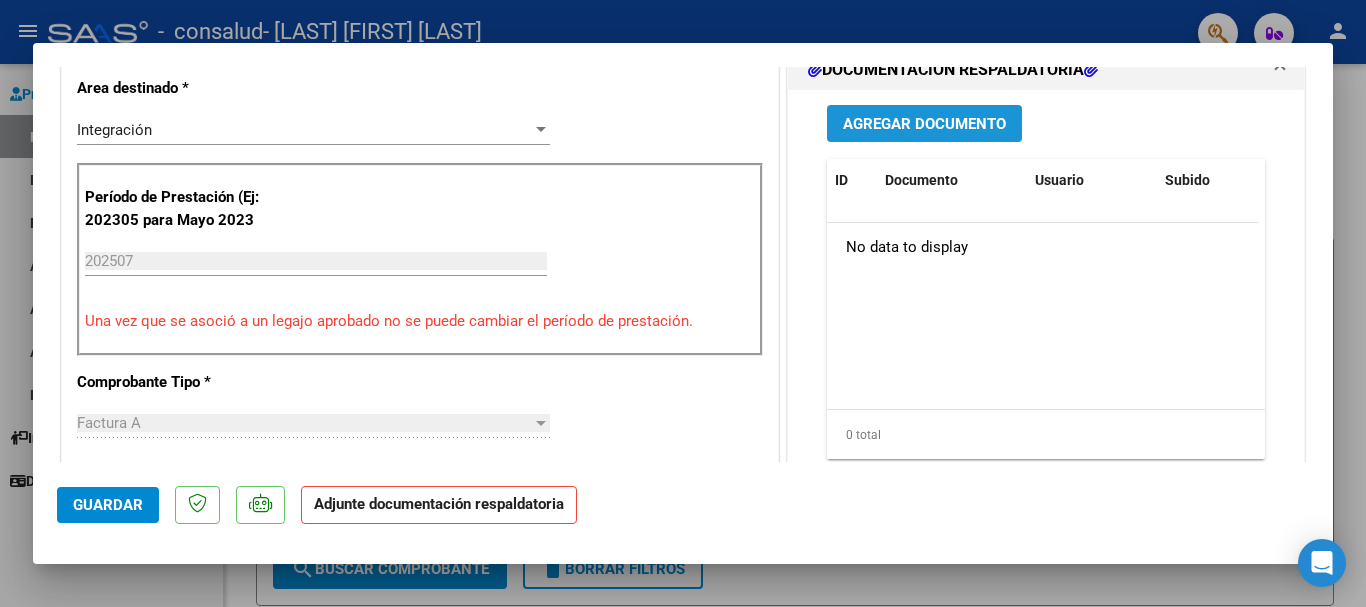 click on "Agregar Documento" at bounding box center [924, 123] 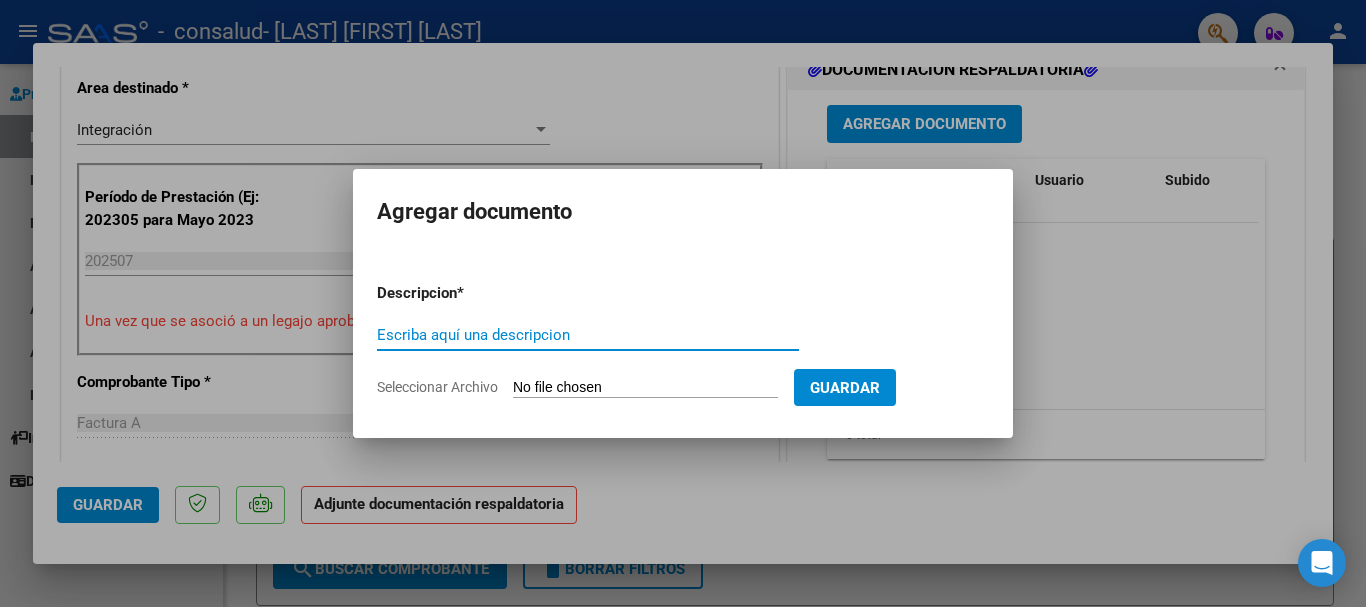 click on "Escriba aquí una descripcion" at bounding box center (588, 335) 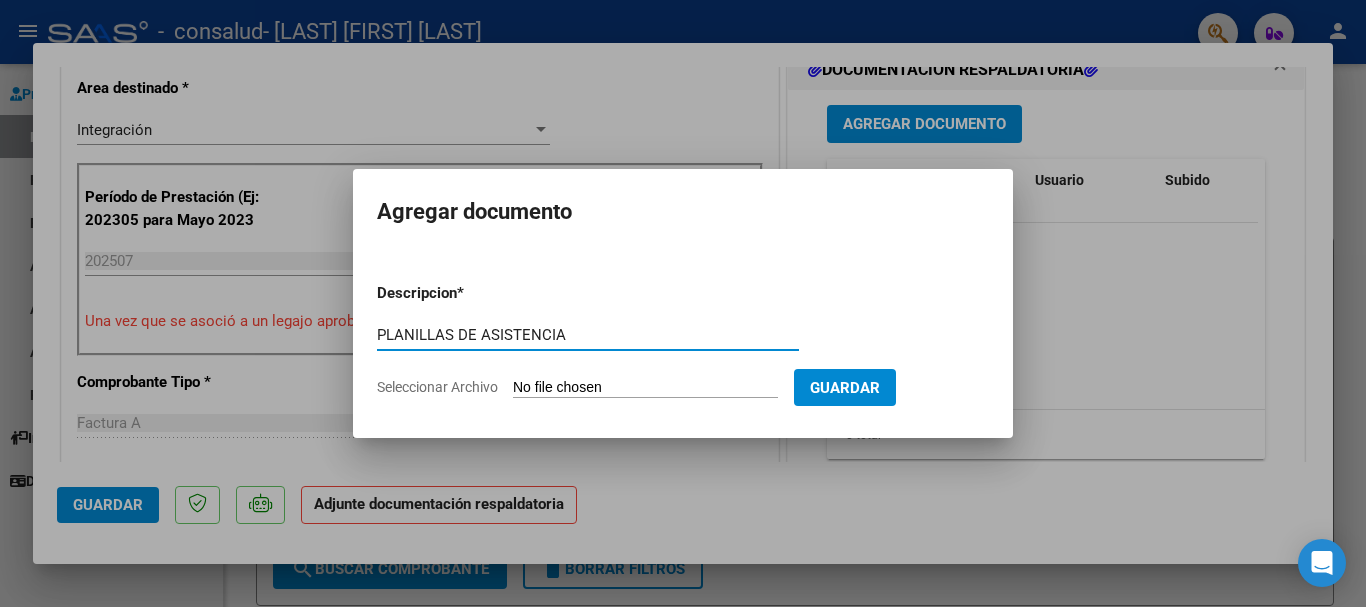 type on "PLANILLAS DE ASISTENCIA" 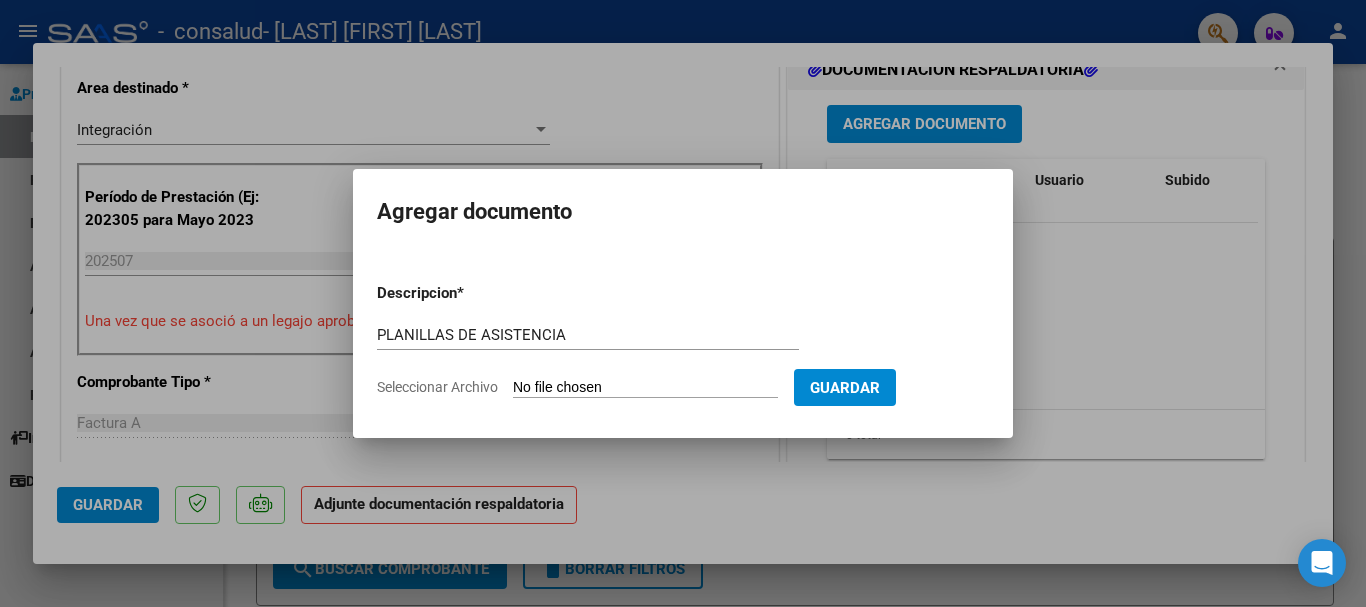 type on "C:\fakepath\[LAST] [FIRST] [LAST] [NUMBER].pdf" 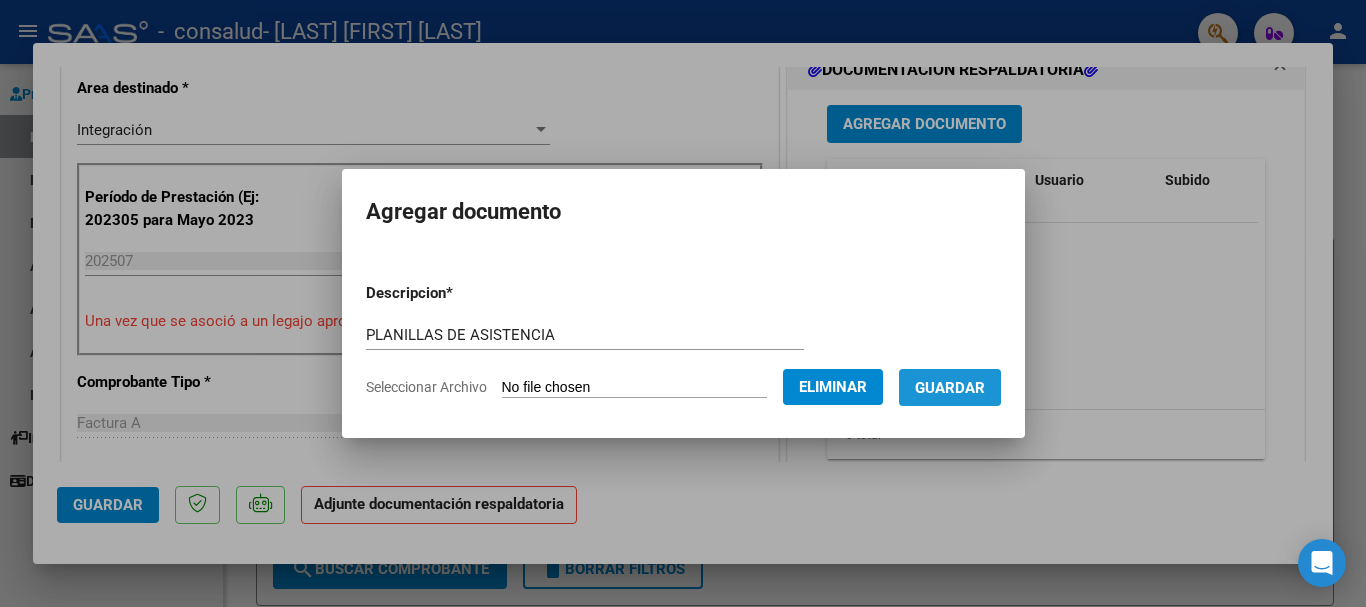click on "Guardar" at bounding box center (950, 388) 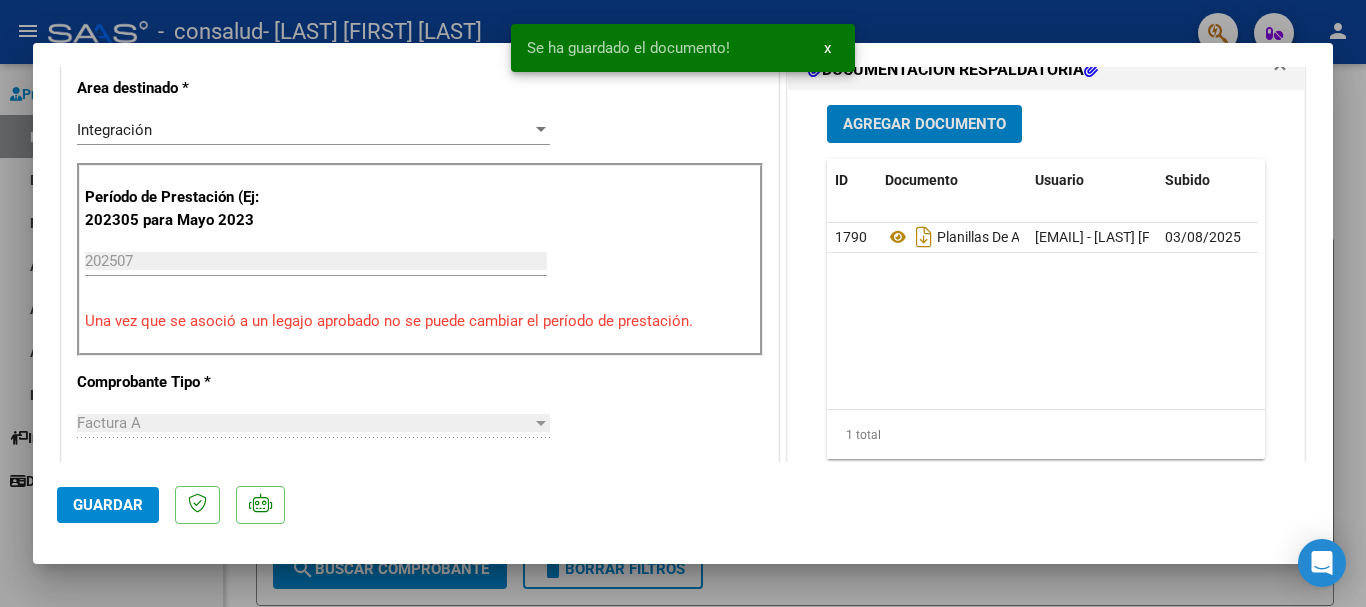 click on "Guardar" 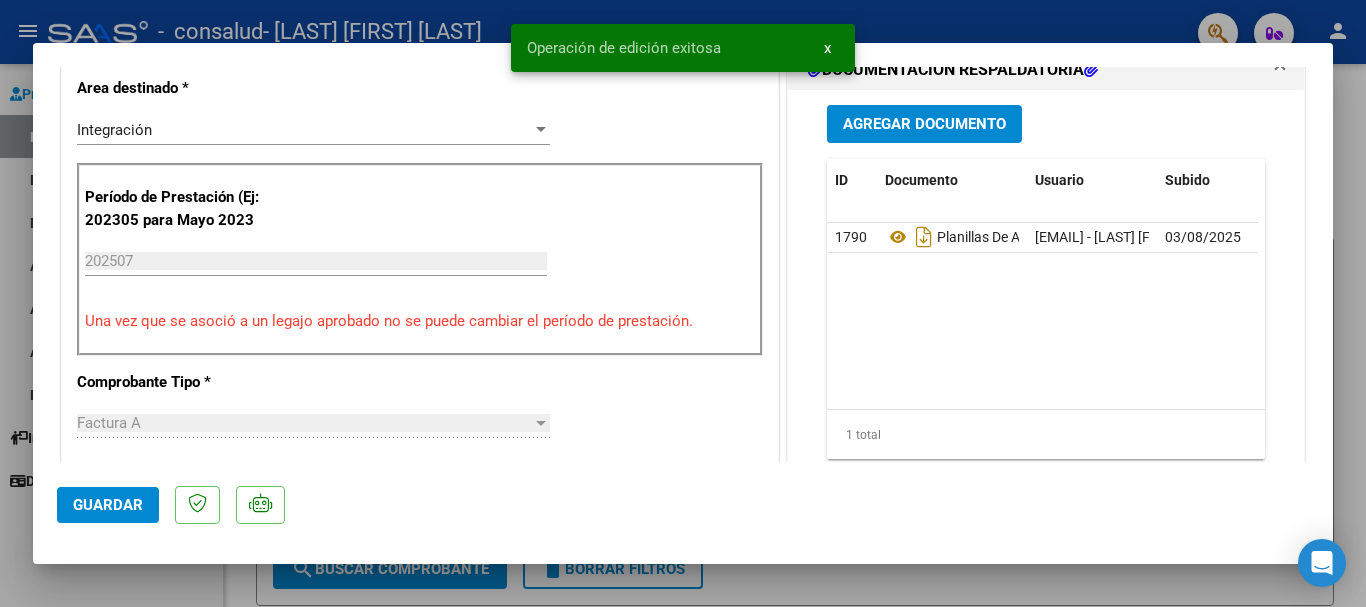 click at bounding box center [683, 303] 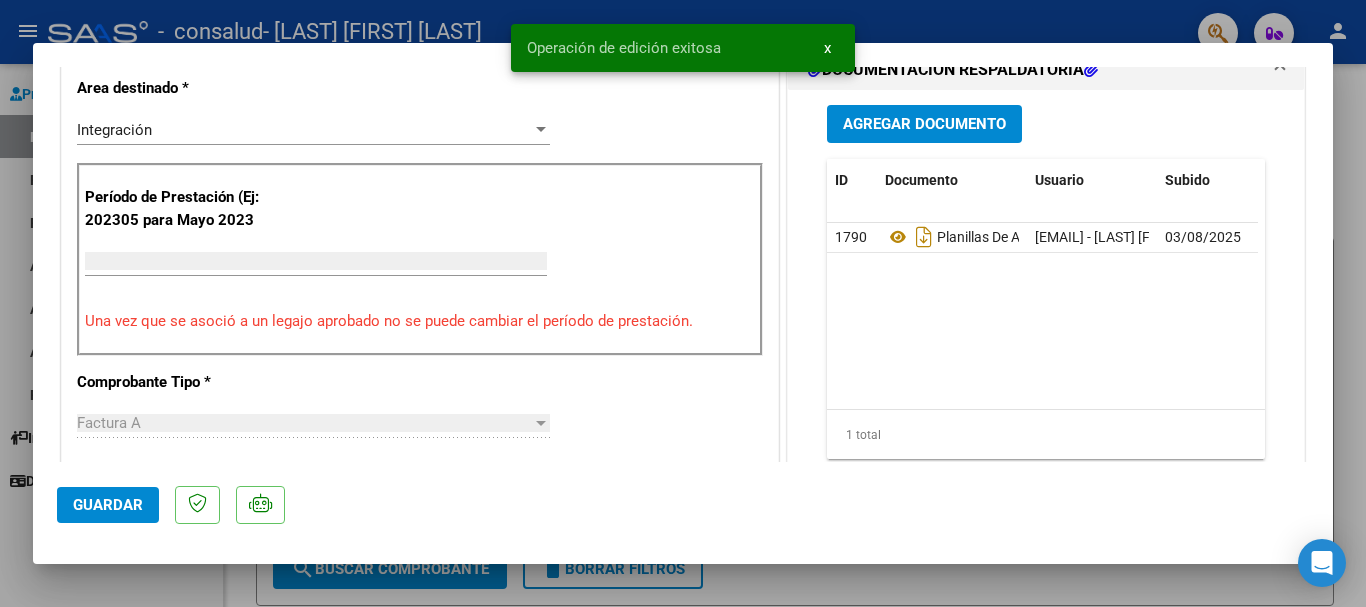 scroll, scrollTop: 0, scrollLeft: 0, axis: both 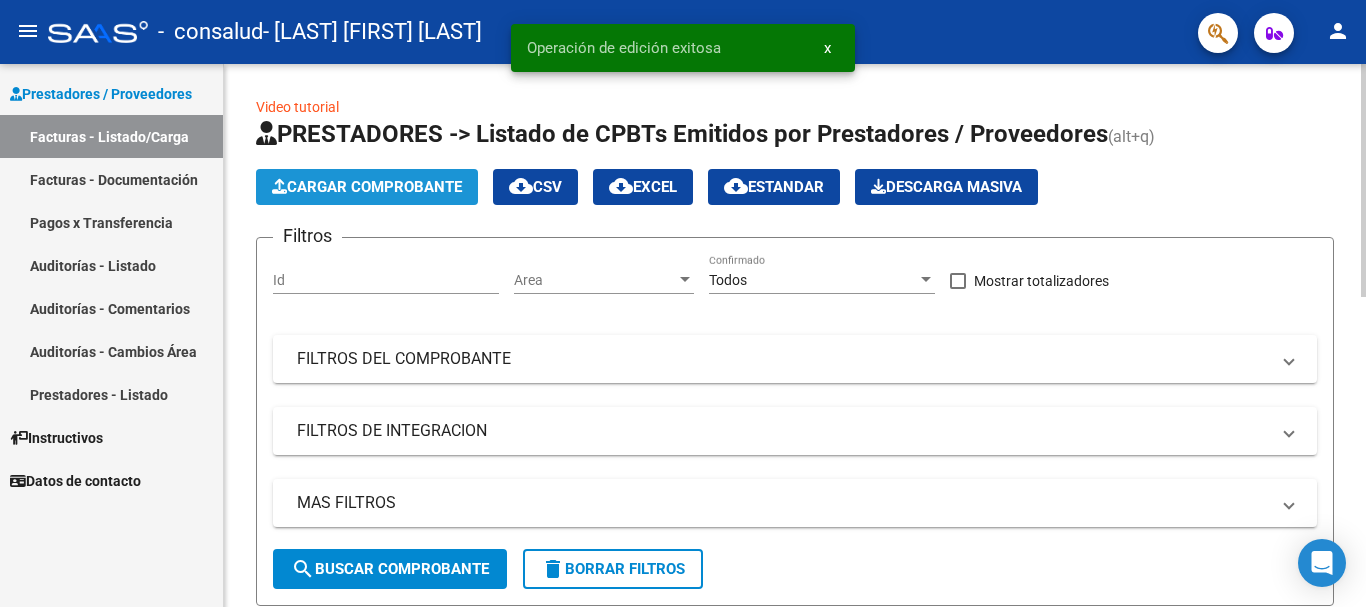 click on "Cargar Comprobante" 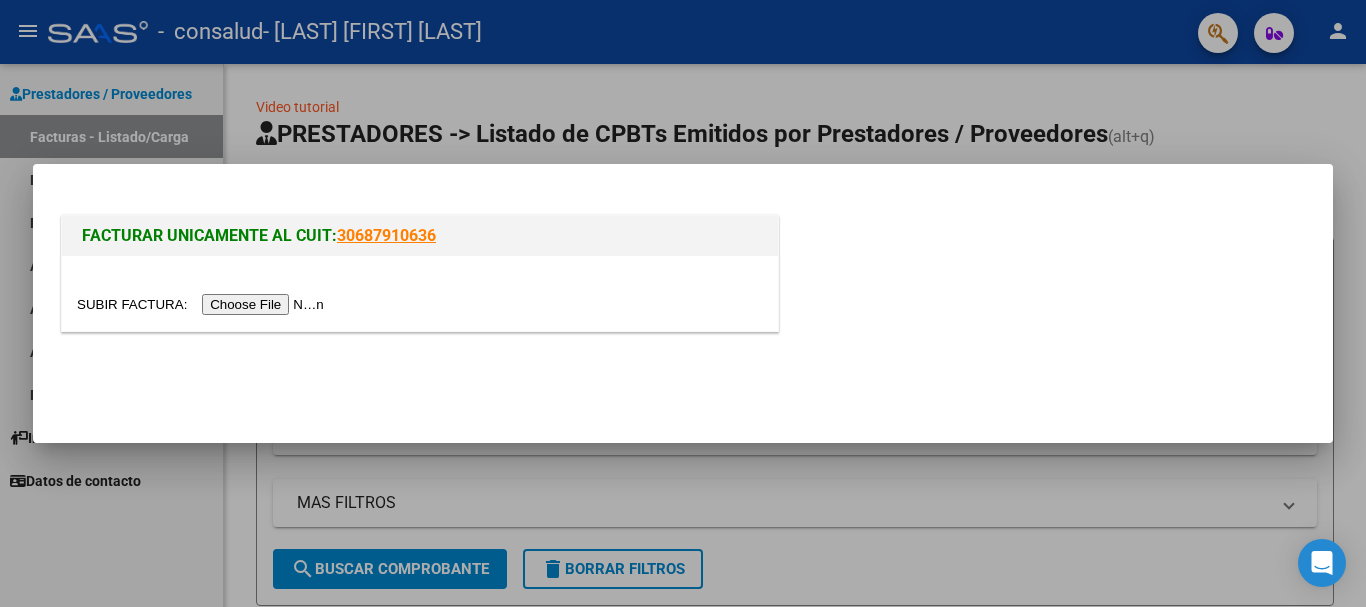 click at bounding box center [203, 304] 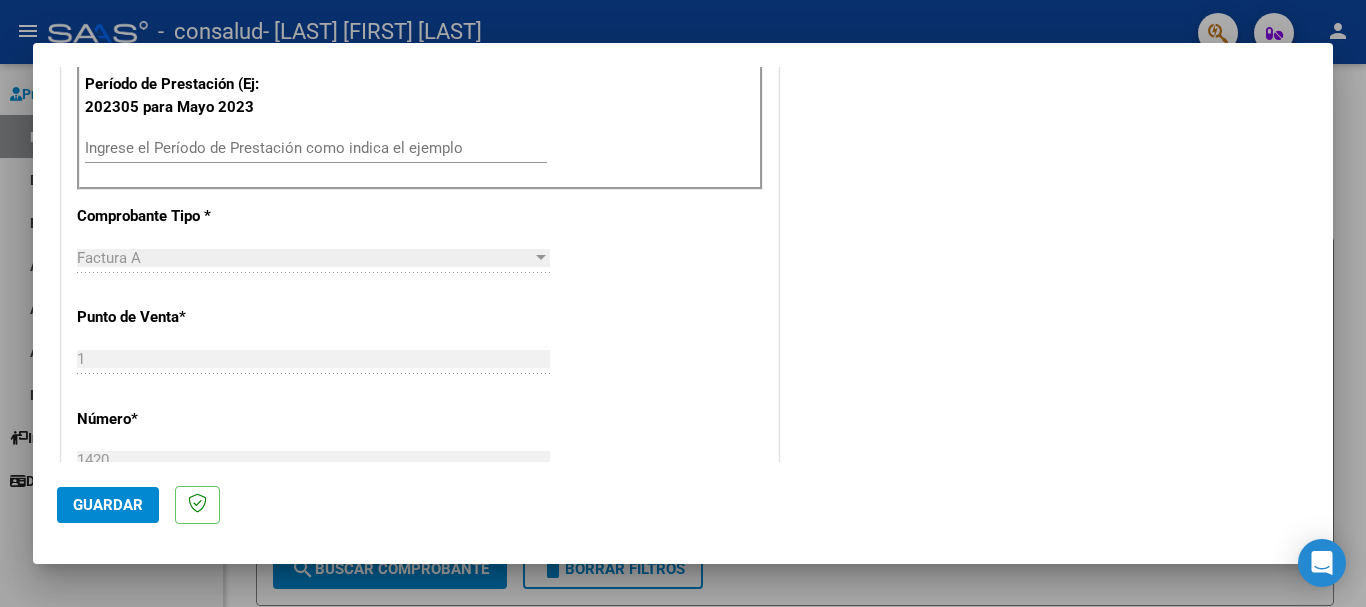 scroll, scrollTop: 600, scrollLeft: 0, axis: vertical 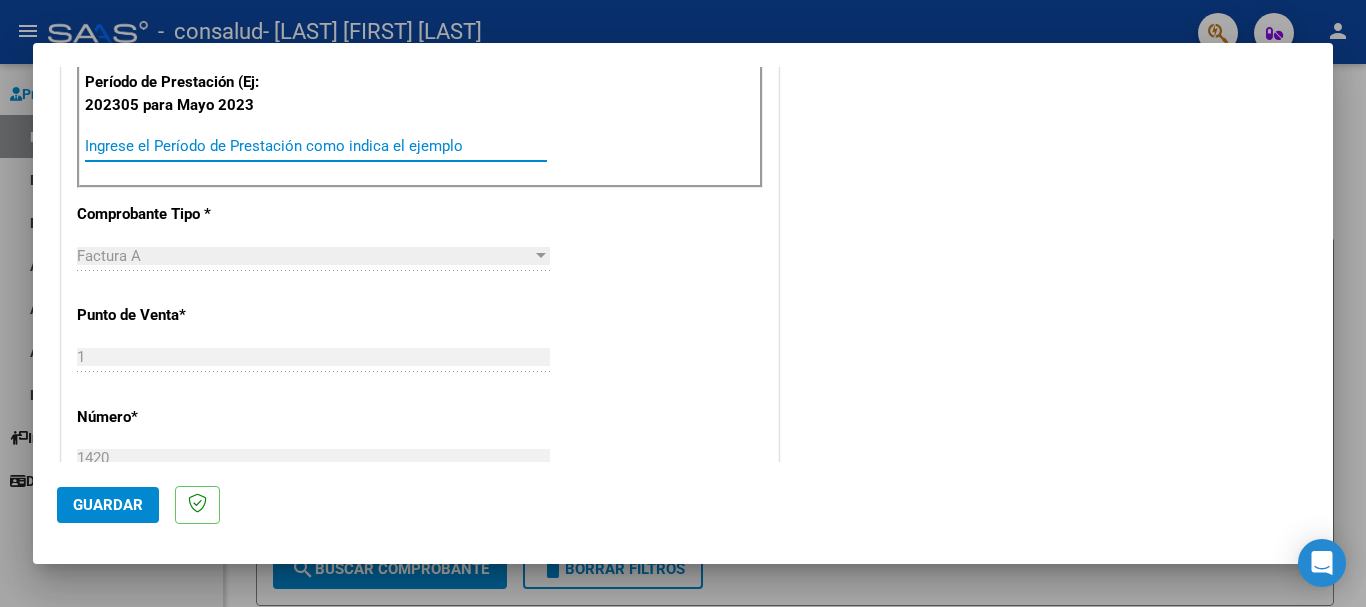 click on "Ingrese el Período de Prestación como indica el ejemplo" at bounding box center [316, 146] 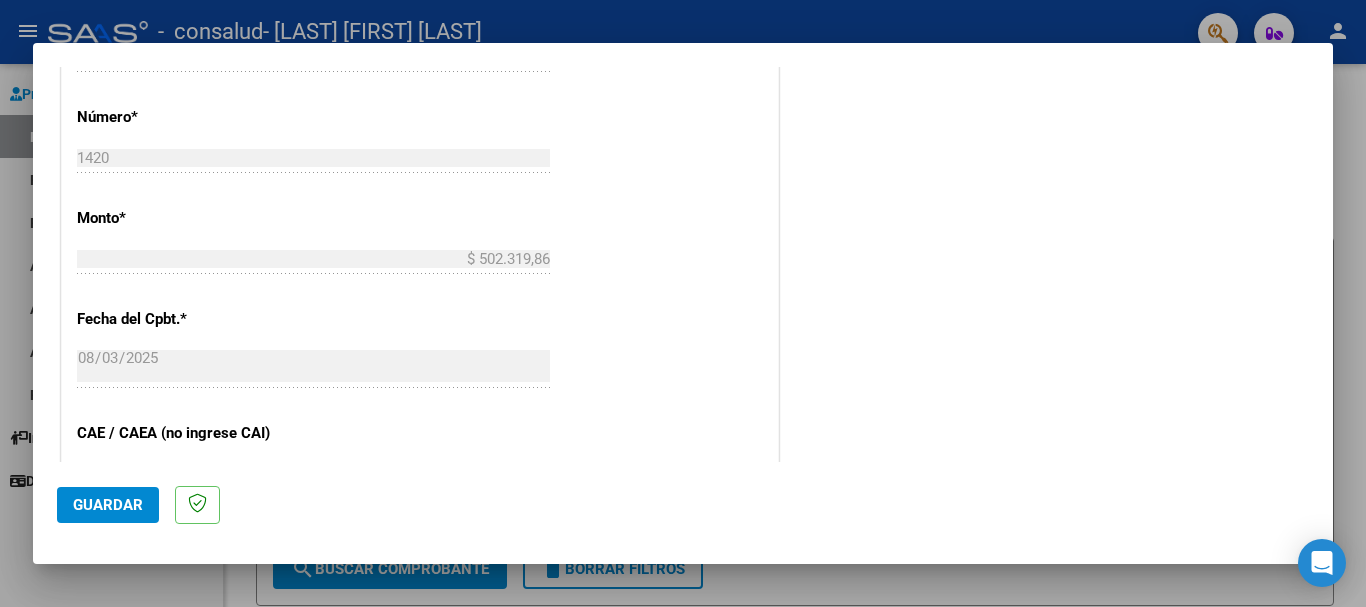 scroll, scrollTop: 1200, scrollLeft: 0, axis: vertical 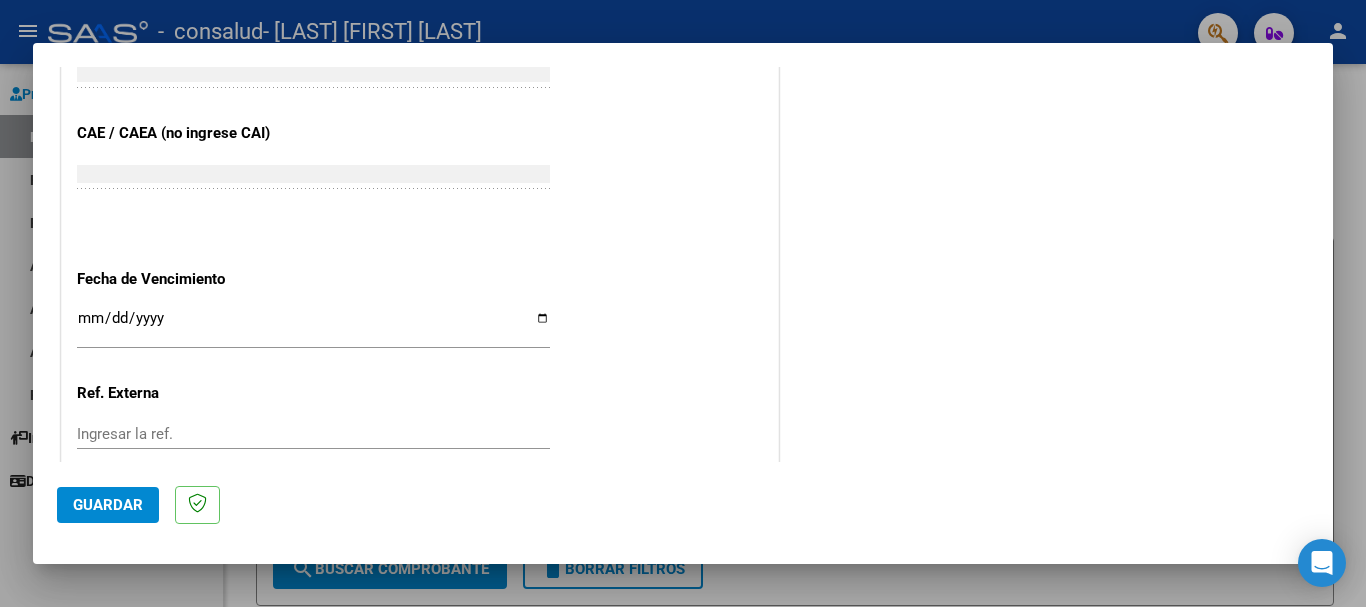 type on "202507" 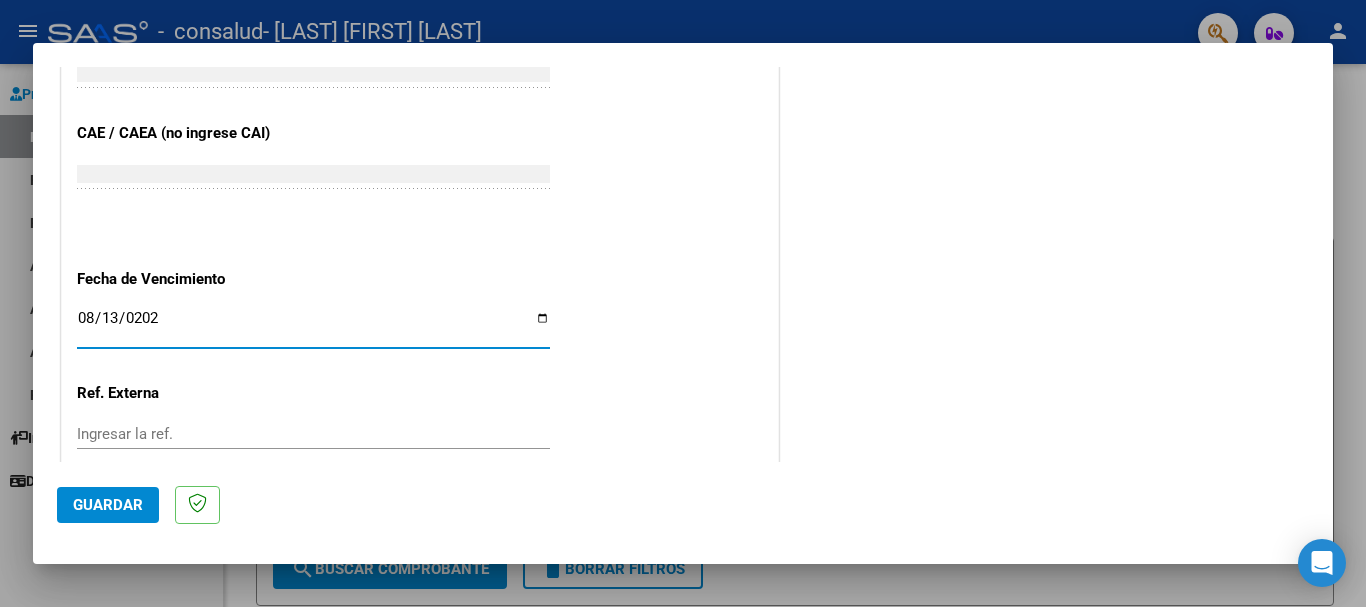 type on "2025-08-13" 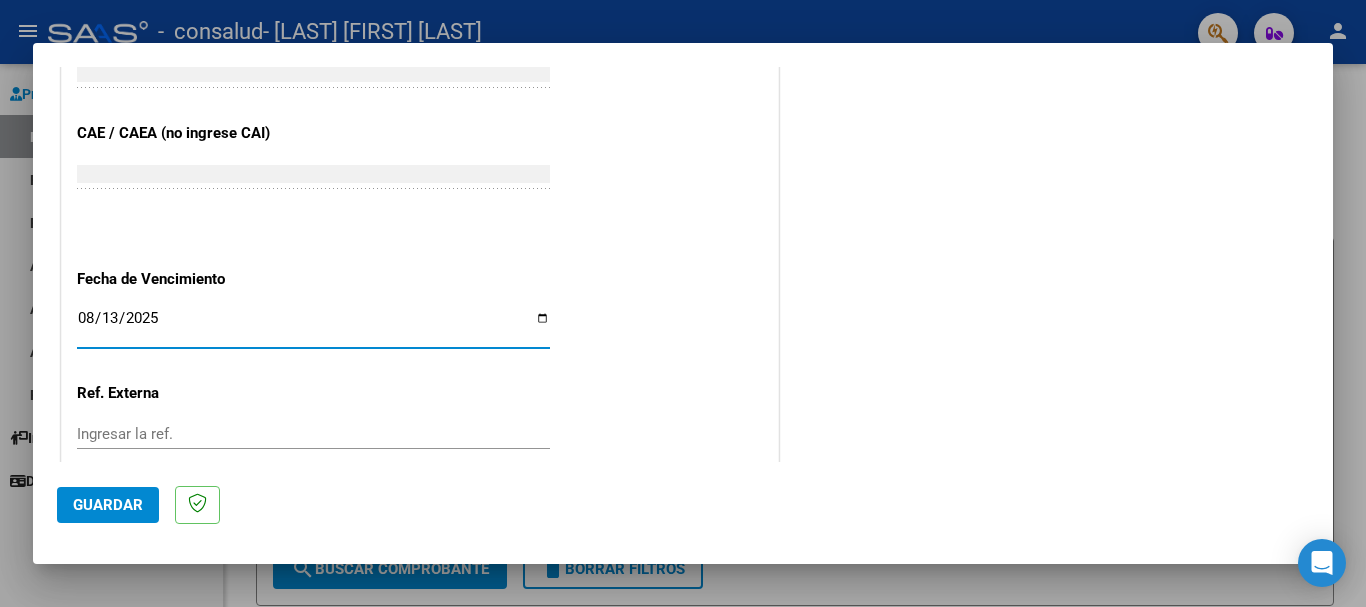 click on "Guardar" 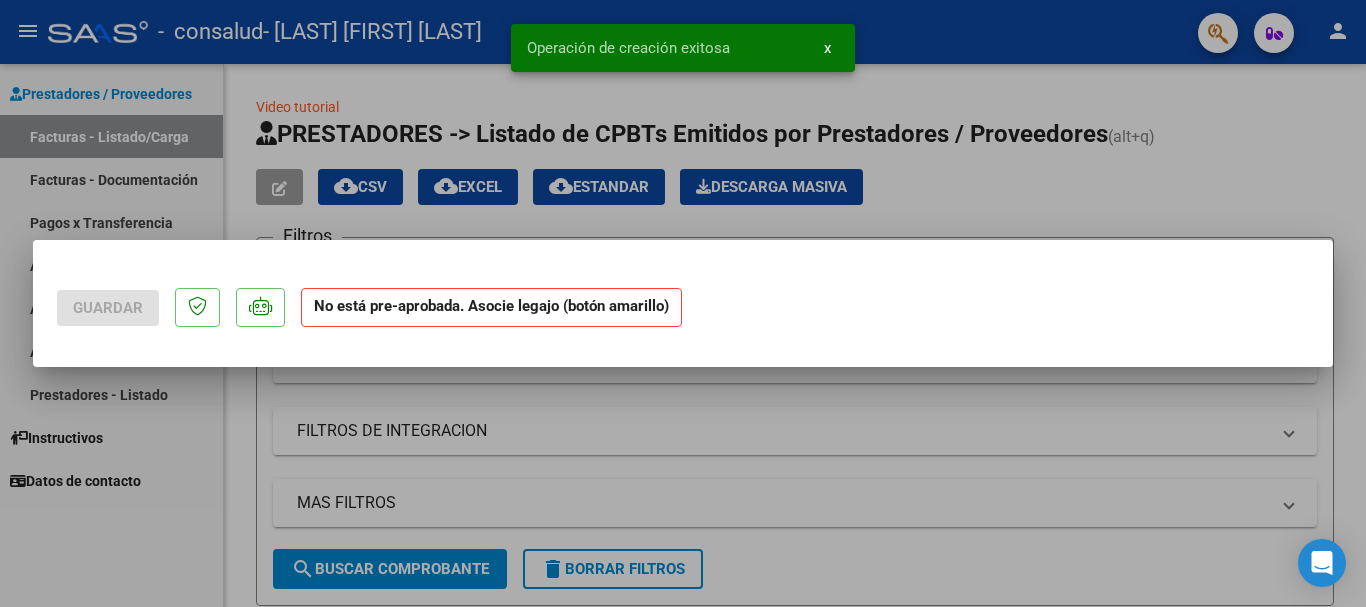 scroll, scrollTop: 0, scrollLeft: 0, axis: both 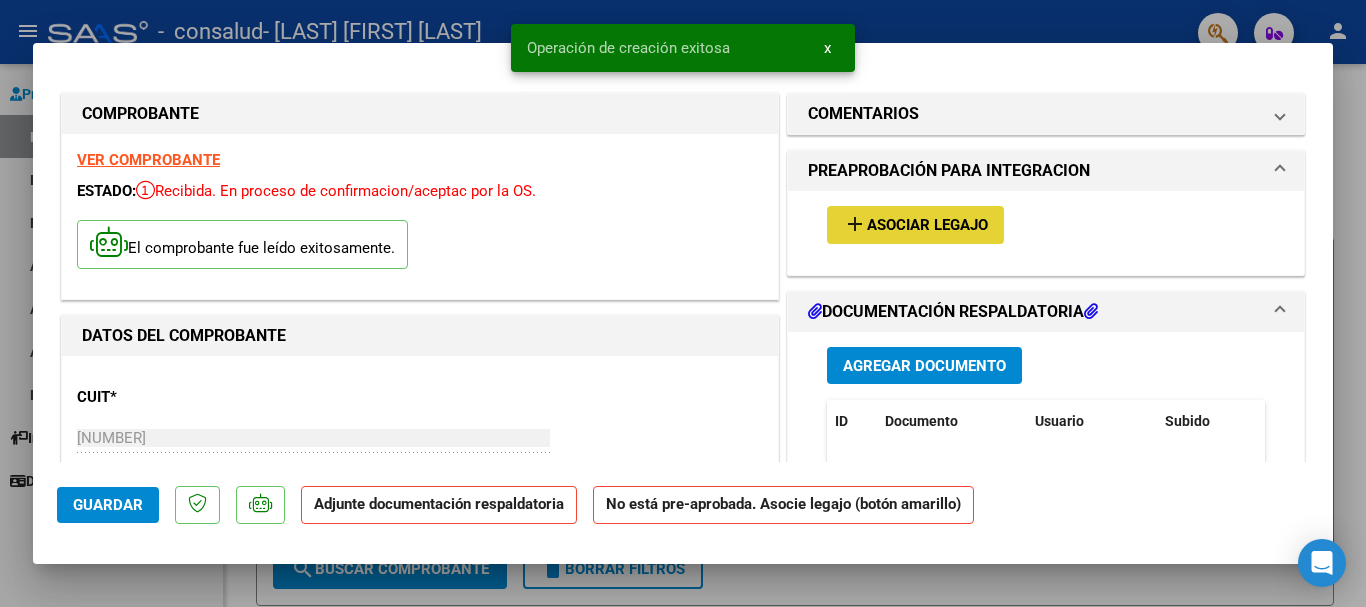 click on "Asociar Legajo" at bounding box center [927, 226] 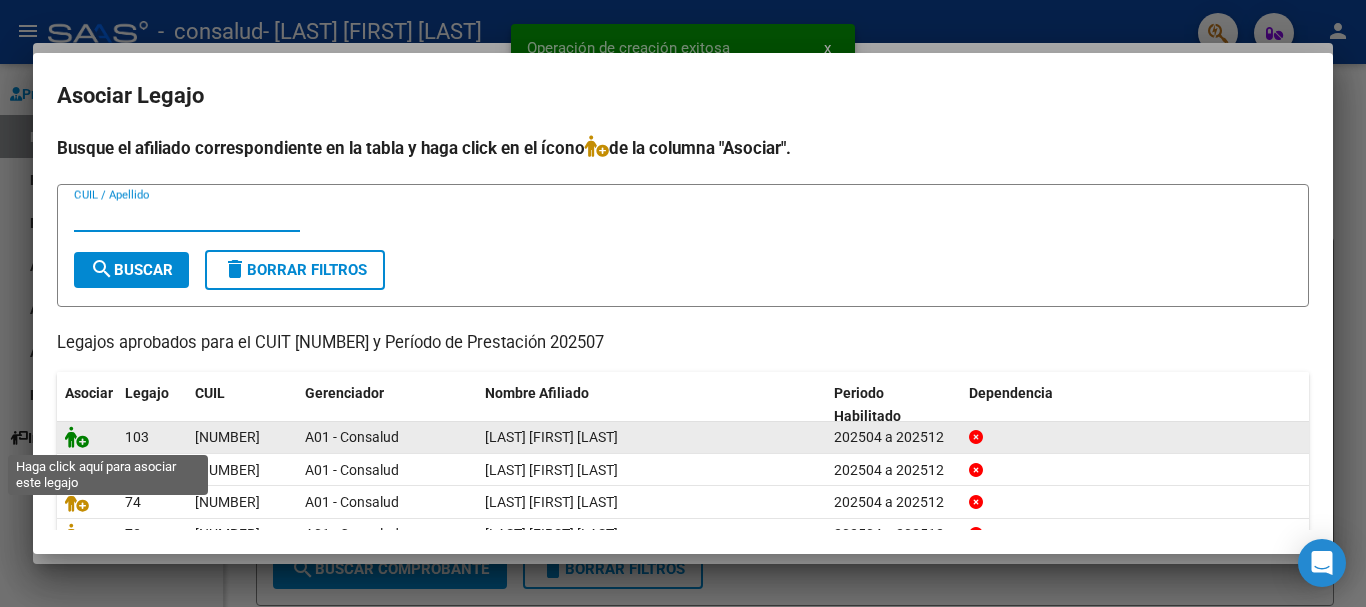 click 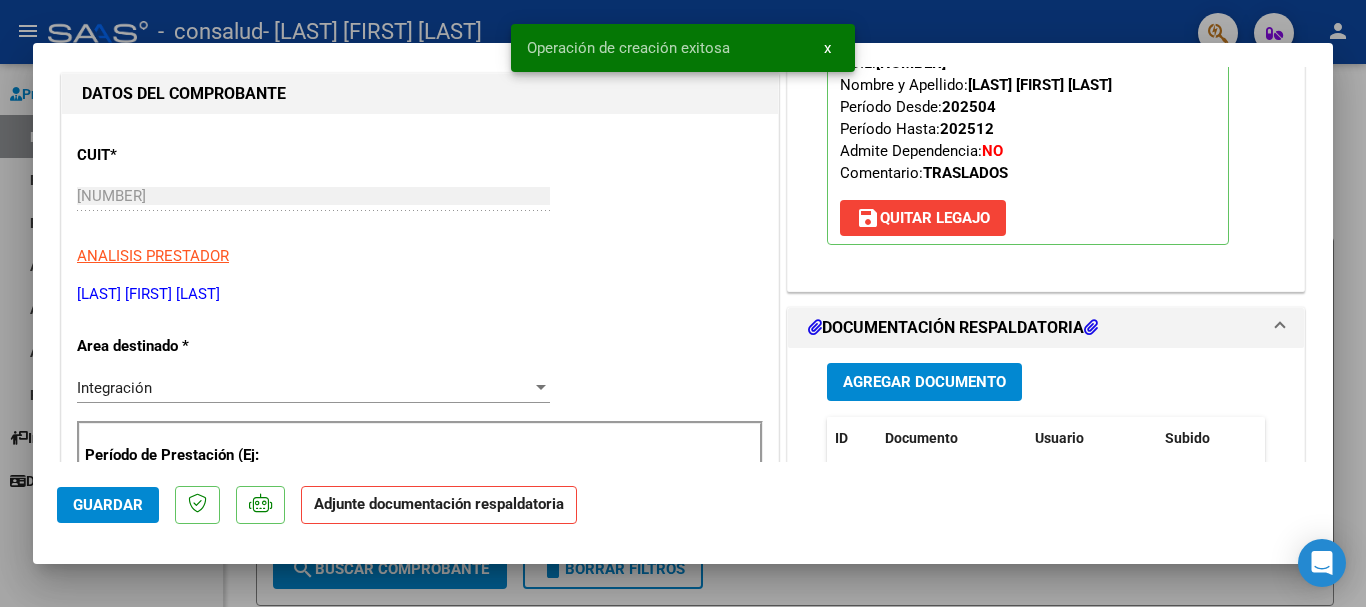 scroll, scrollTop: 400, scrollLeft: 0, axis: vertical 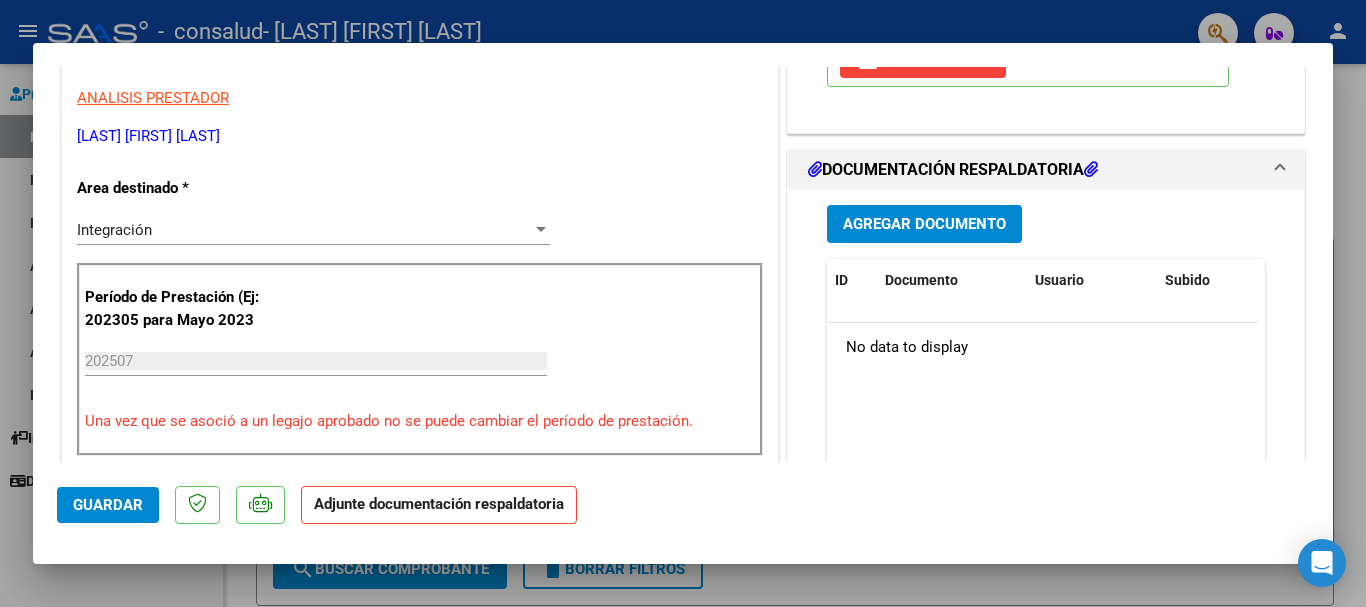click on "Agregar Documento" at bounding box center [924, 225] 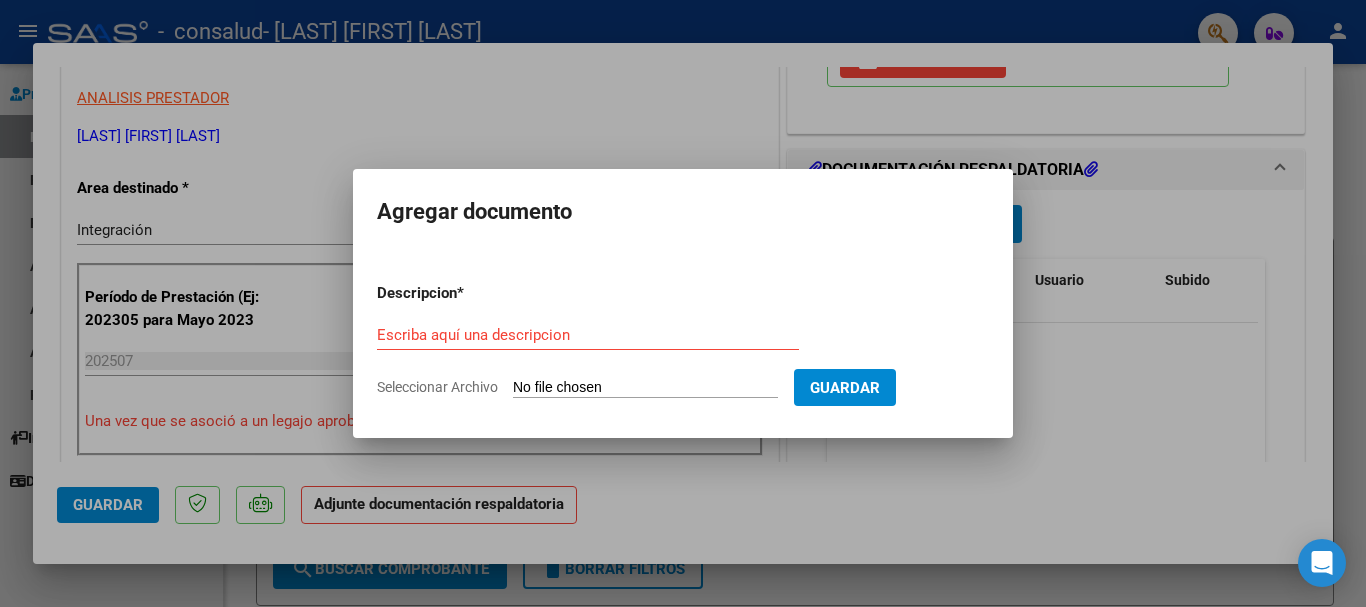 click on "Escriba aquí una descripcion" at bounding box center (588, 335) 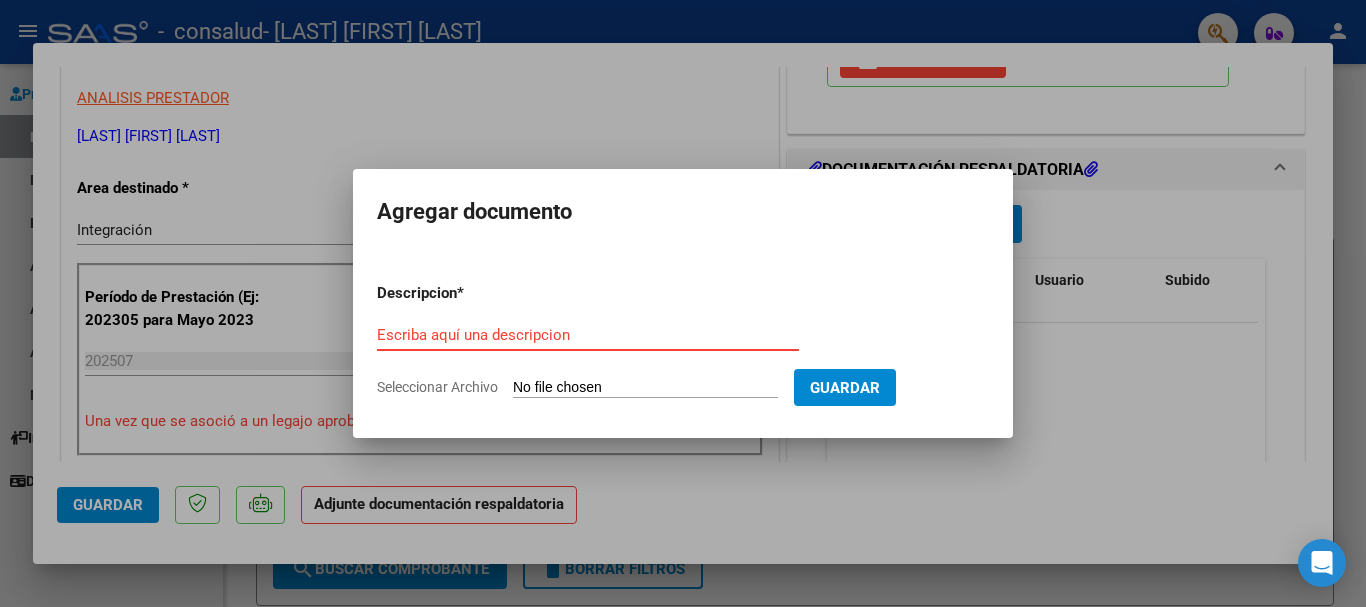 paste on "PLANILLAS DE ASISTENCIA" 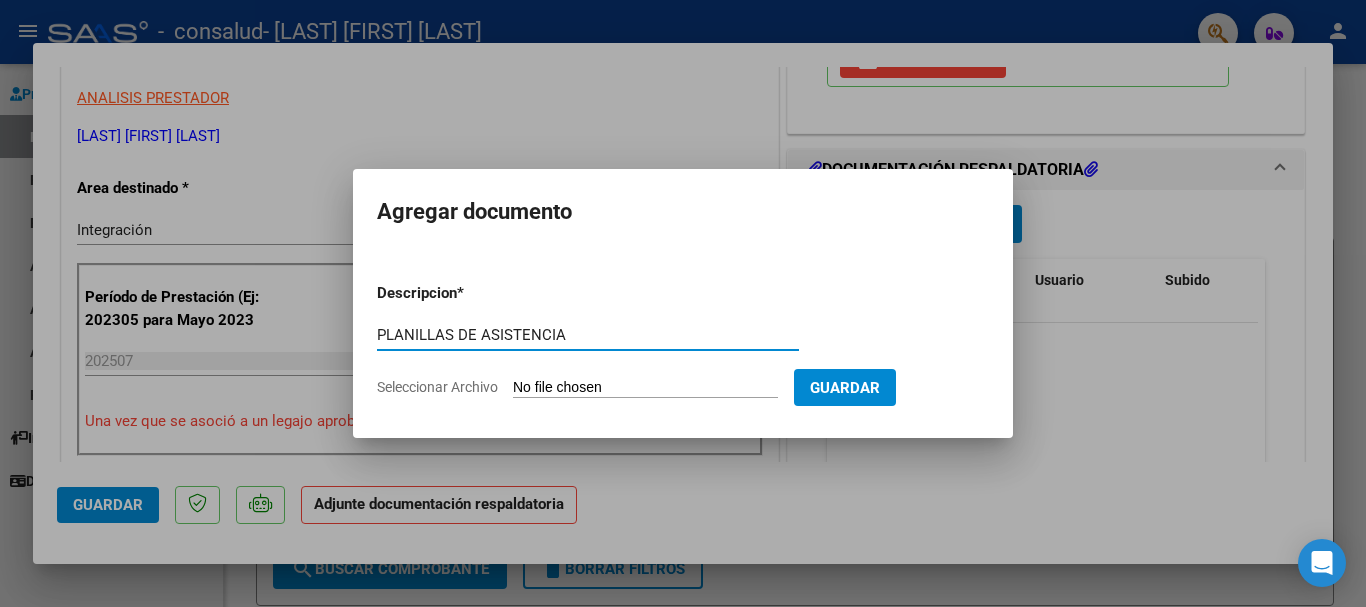type on "PLANILLAS DE ASISTENCIA" 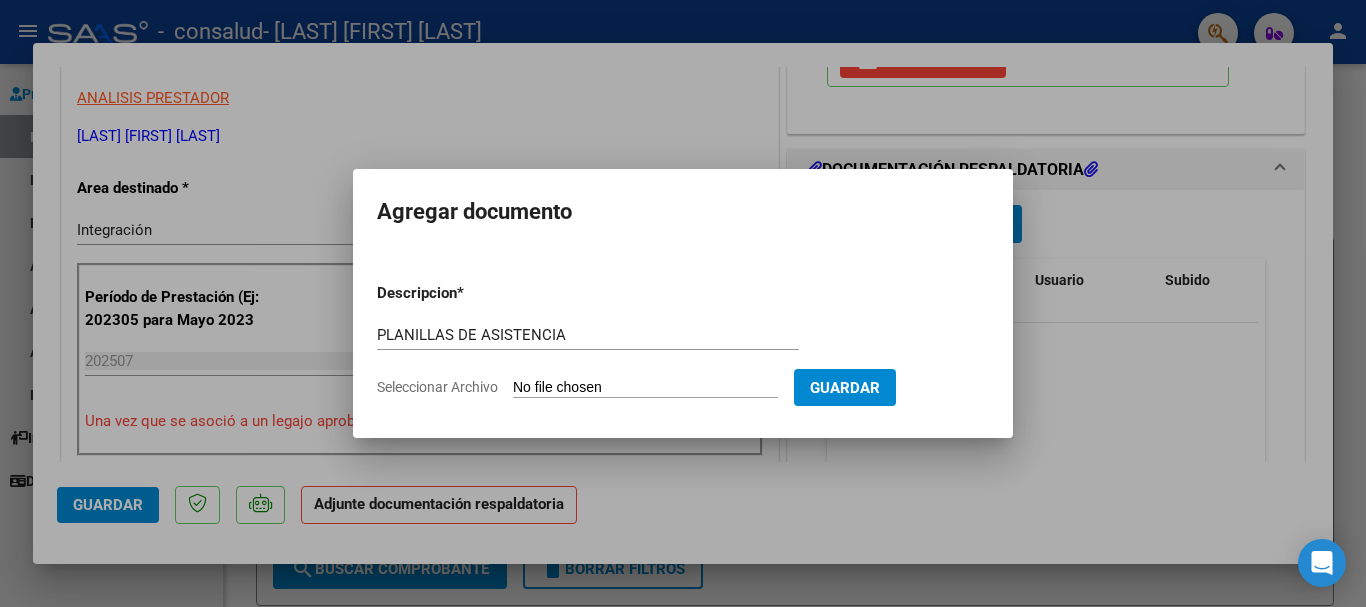 click on "Seleccionar Archivo" at bounding box center [645, 388] 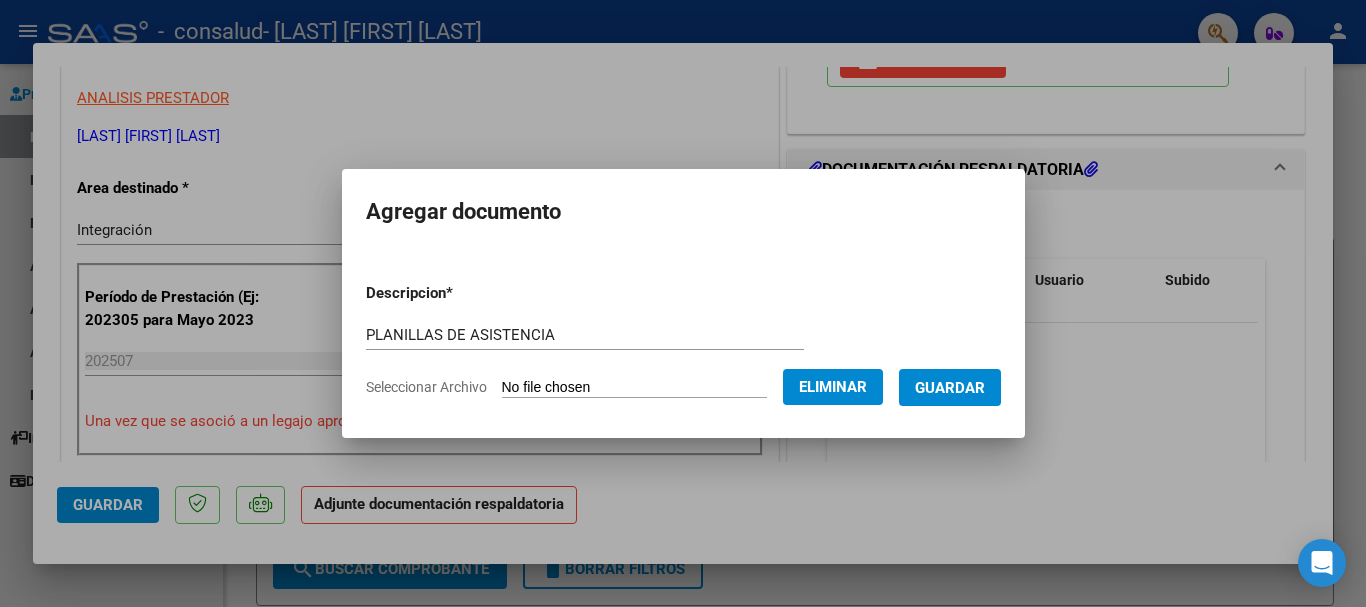 click on "Guardar" at bounding box center (950, 387) 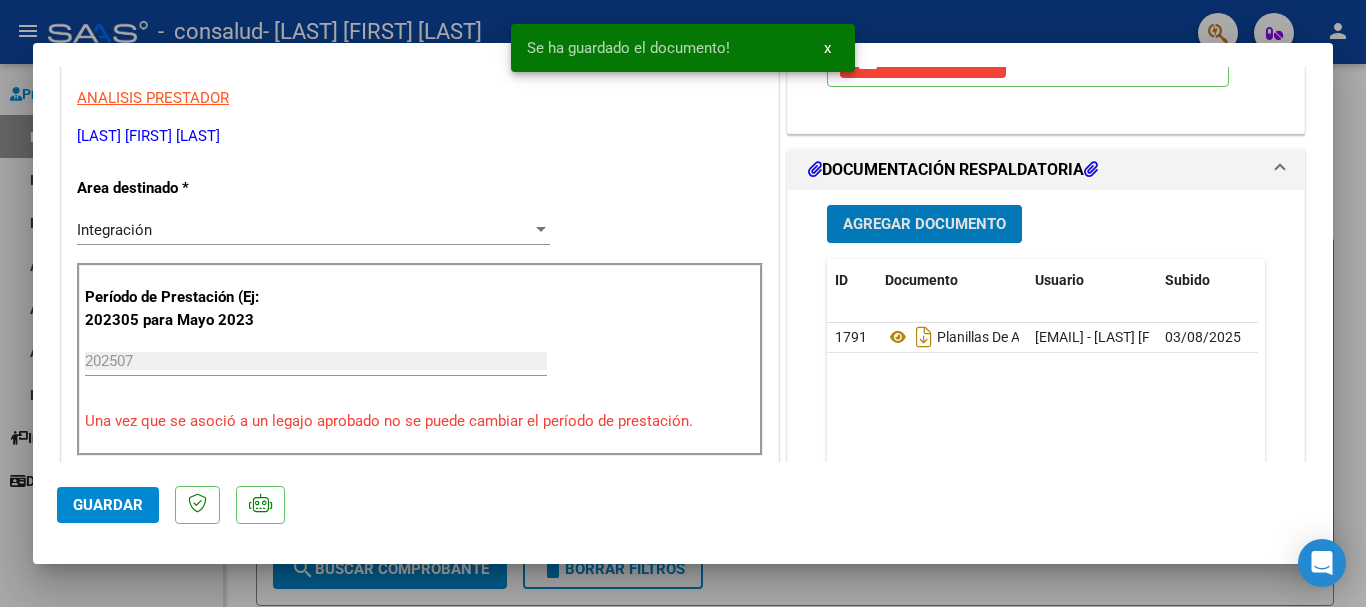click on "Guardar" 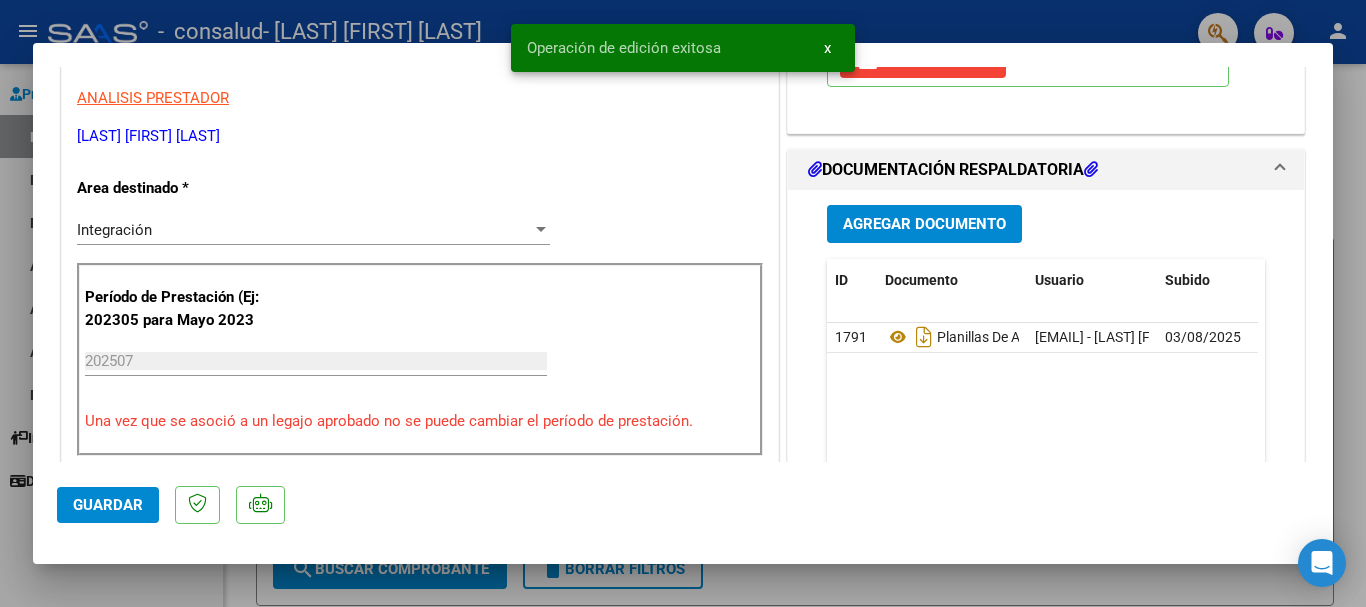 click at bounding box center [683, 303] 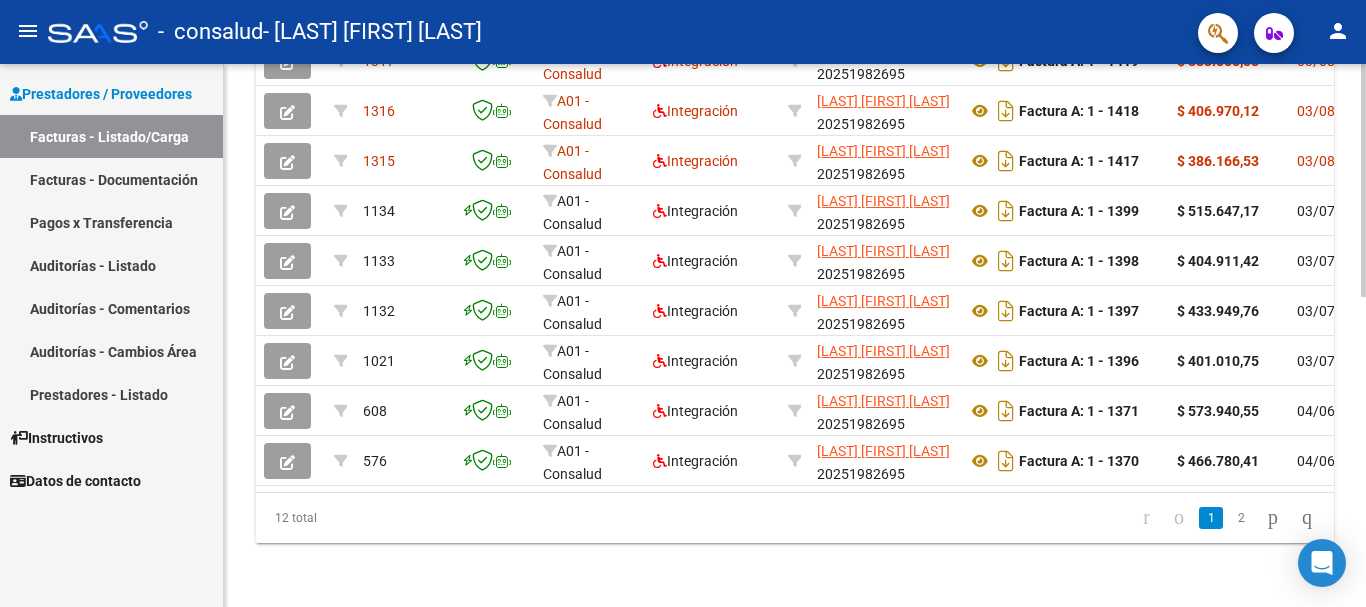 scroll, scrollTop: 725, scrollLeft: 0, axis: vertical 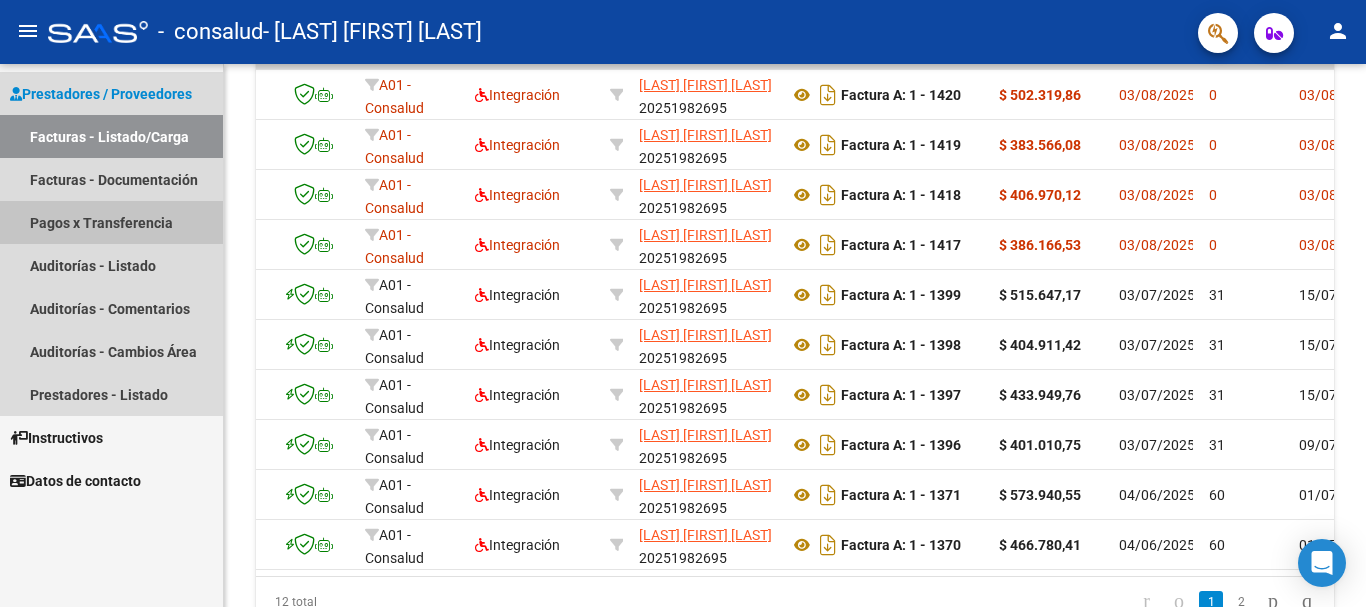 click on "Pagos x Transferencia" at bounding box center [111, 222] 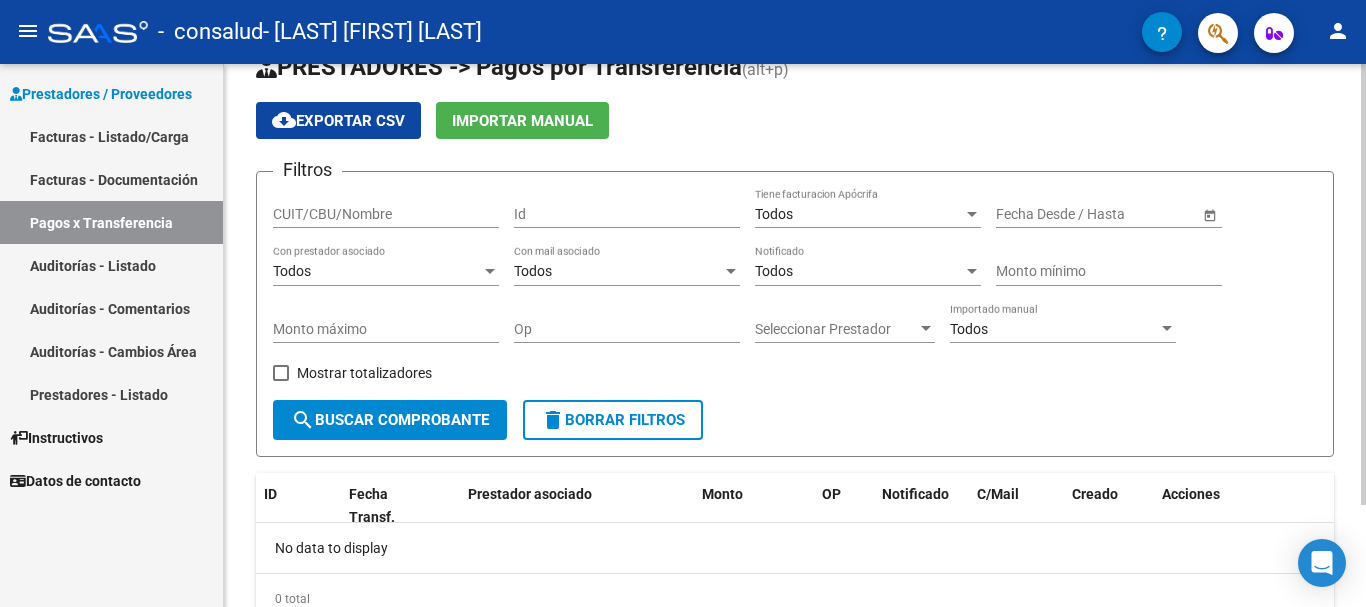 scroll, scrollTop: 0, scrollLeft: 0, axis: both 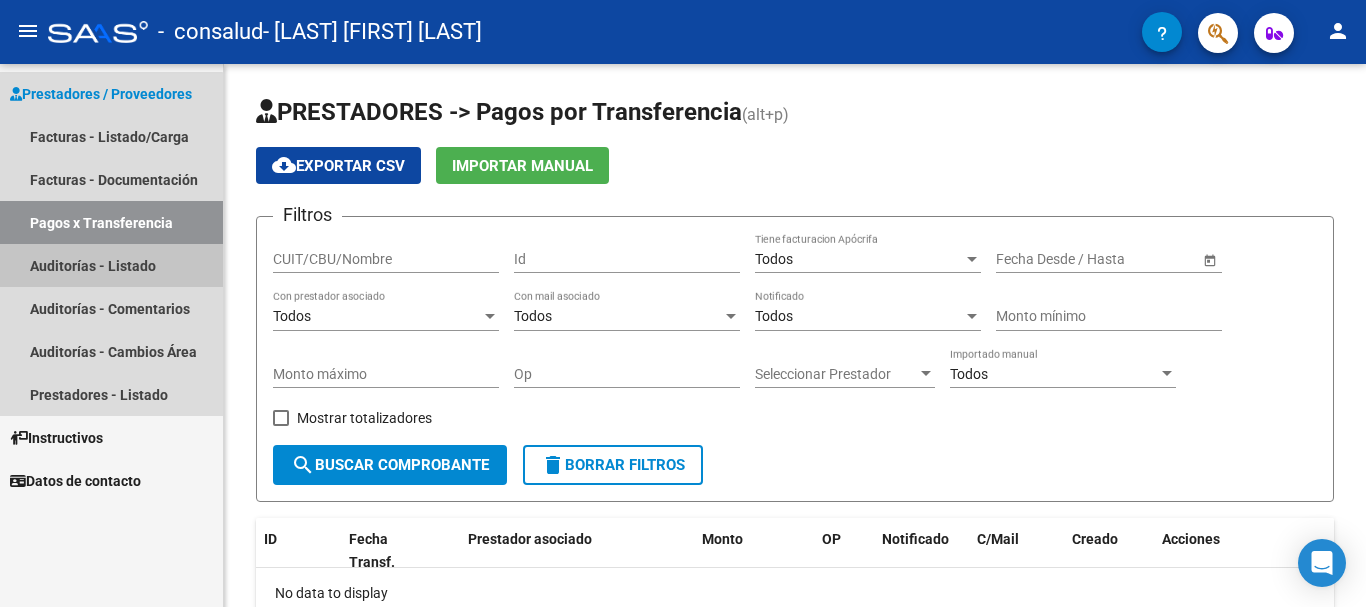 click on "Auditorías - Listado" at bounding box center [111, 265] 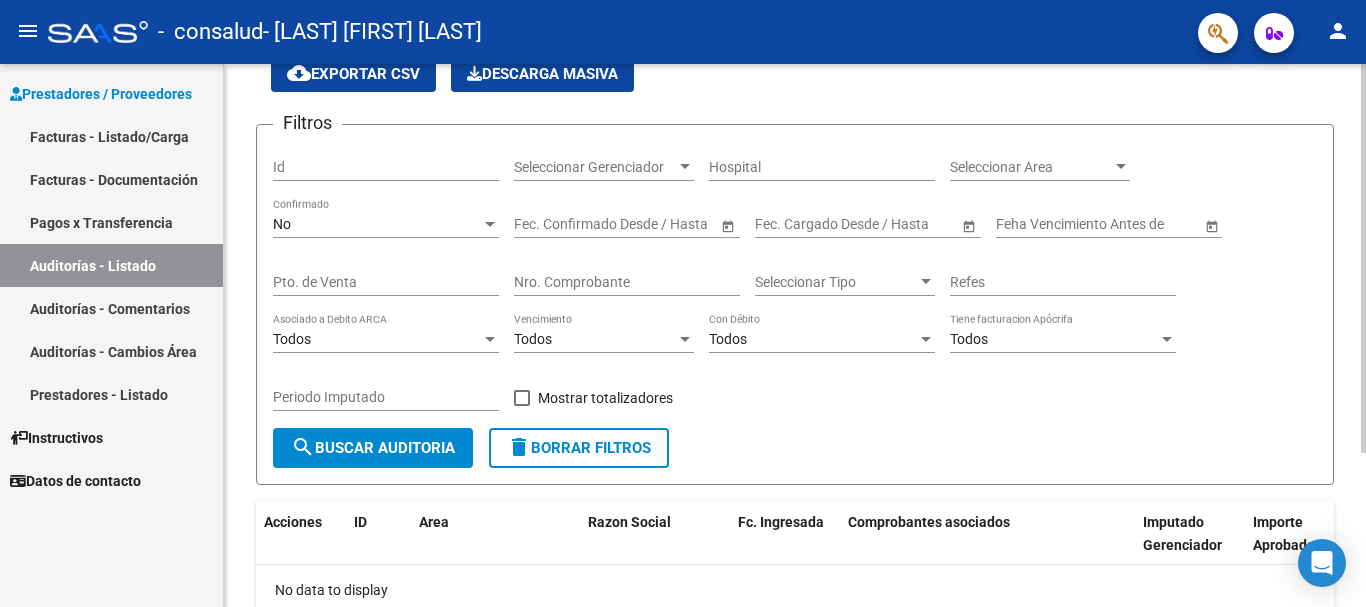 scroll, scrollTop: 214, scrollLeft: 0, axis: vertical 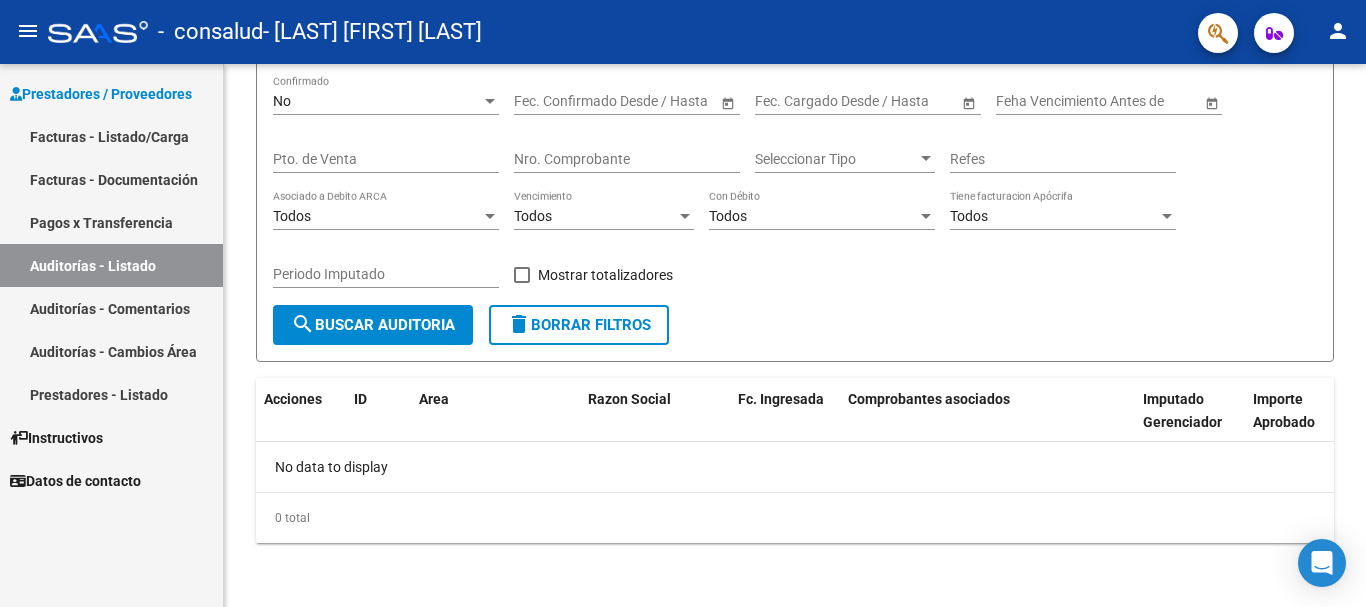 click on "Auditorías - Comentarios" at bounding box center [111, 308] 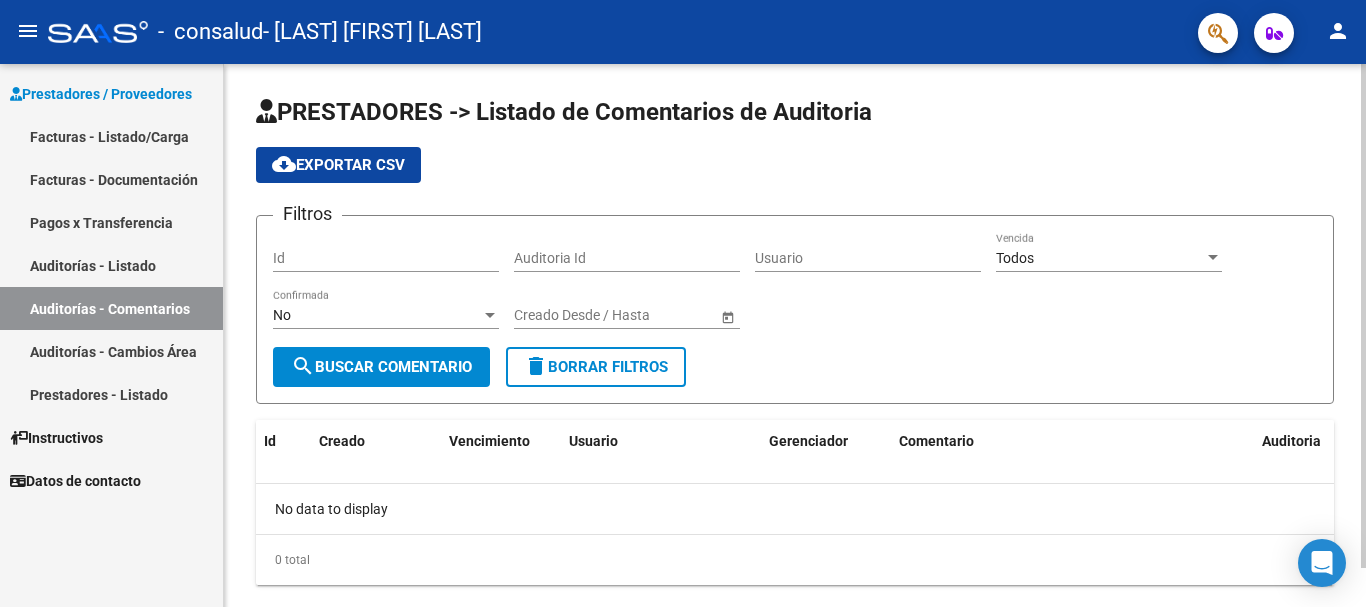 scroll, scrollTop: 42, scrollLeft: 0, axis: vertical 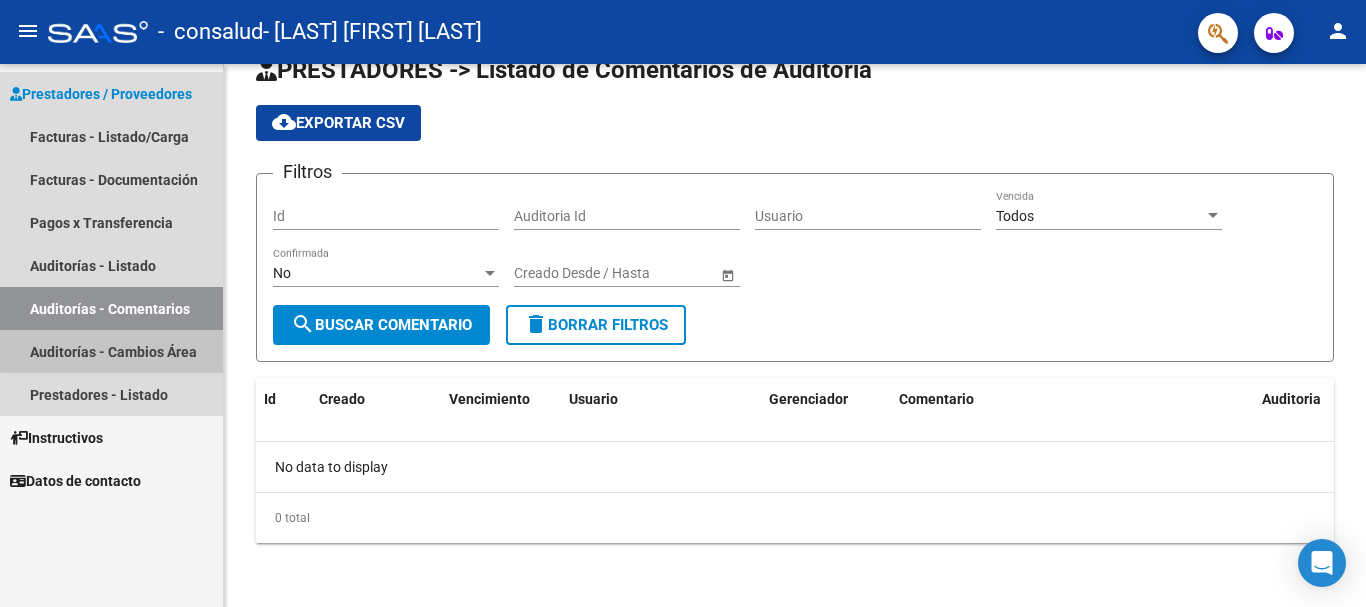 click on "Auditorías - Cambios Área" at bounding box center (111, 351) 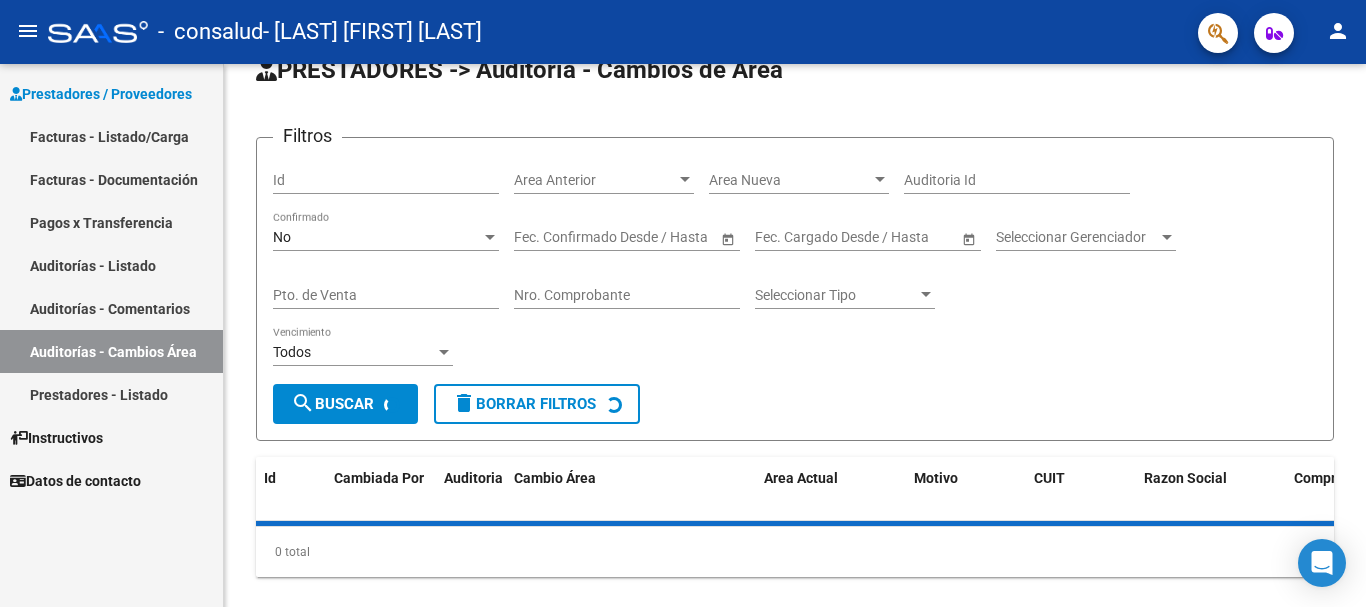 scroll, scrollTop: 0, scrollLeft: 0, axis: both 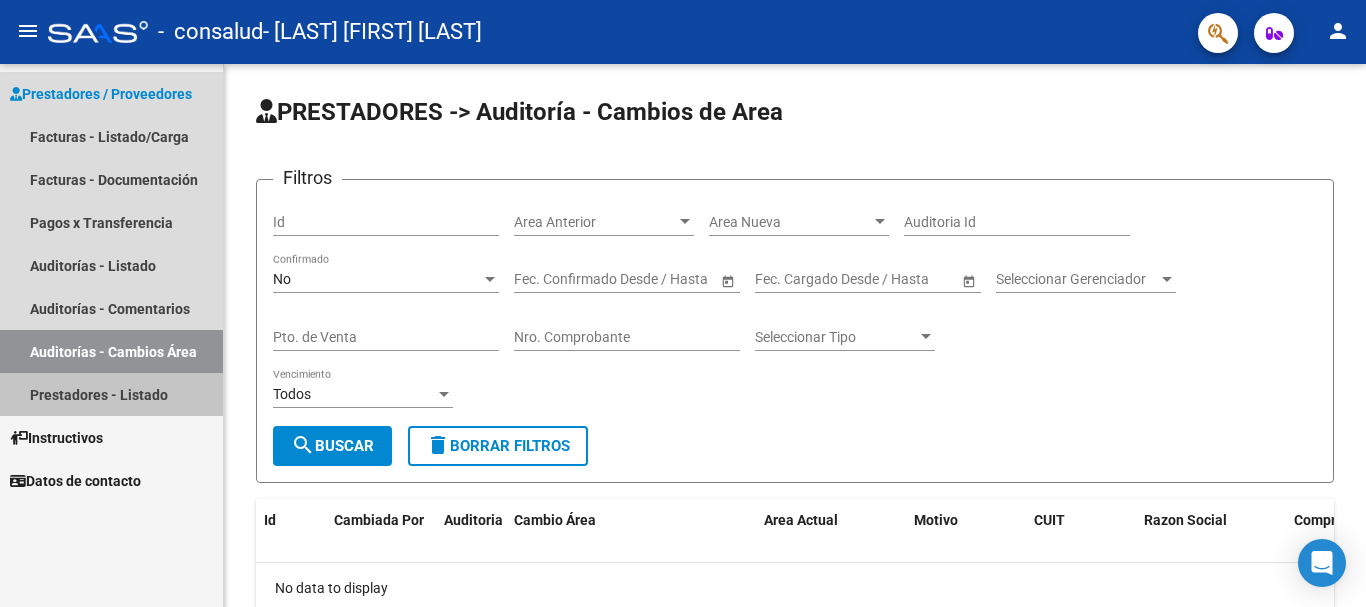 click on "Prestadores - Listado" at bounding box center [111, 394] 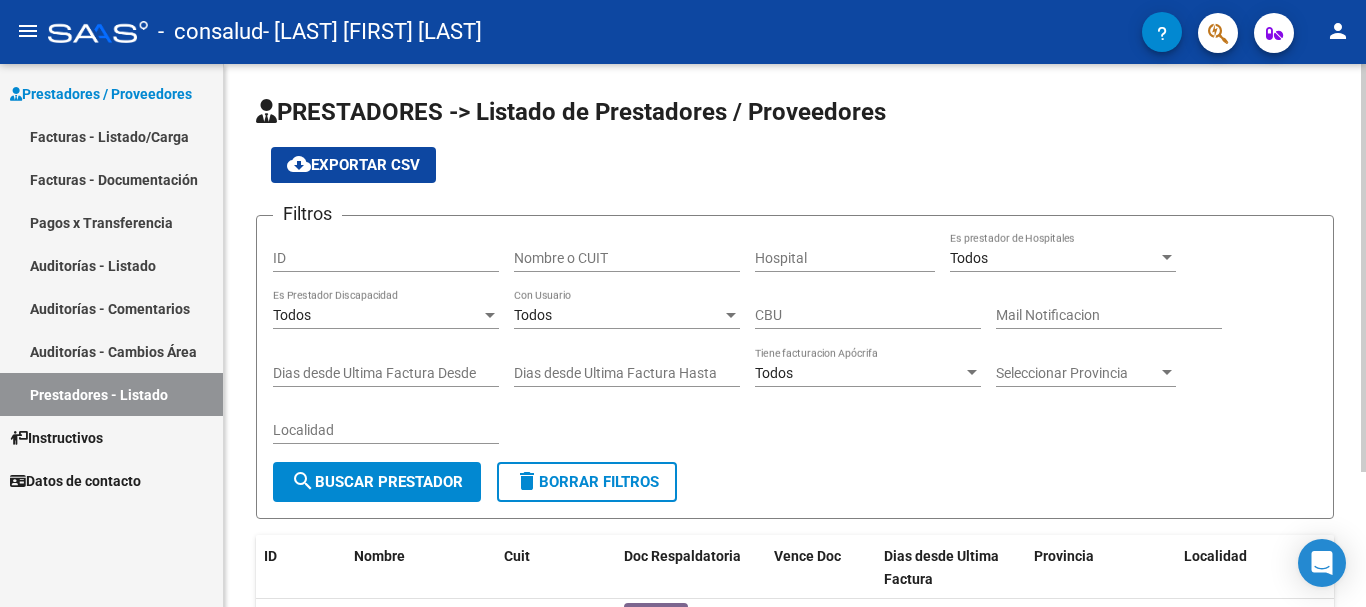 scroll, scrollTop: 179, scrollLeft: 0, axis: vertical 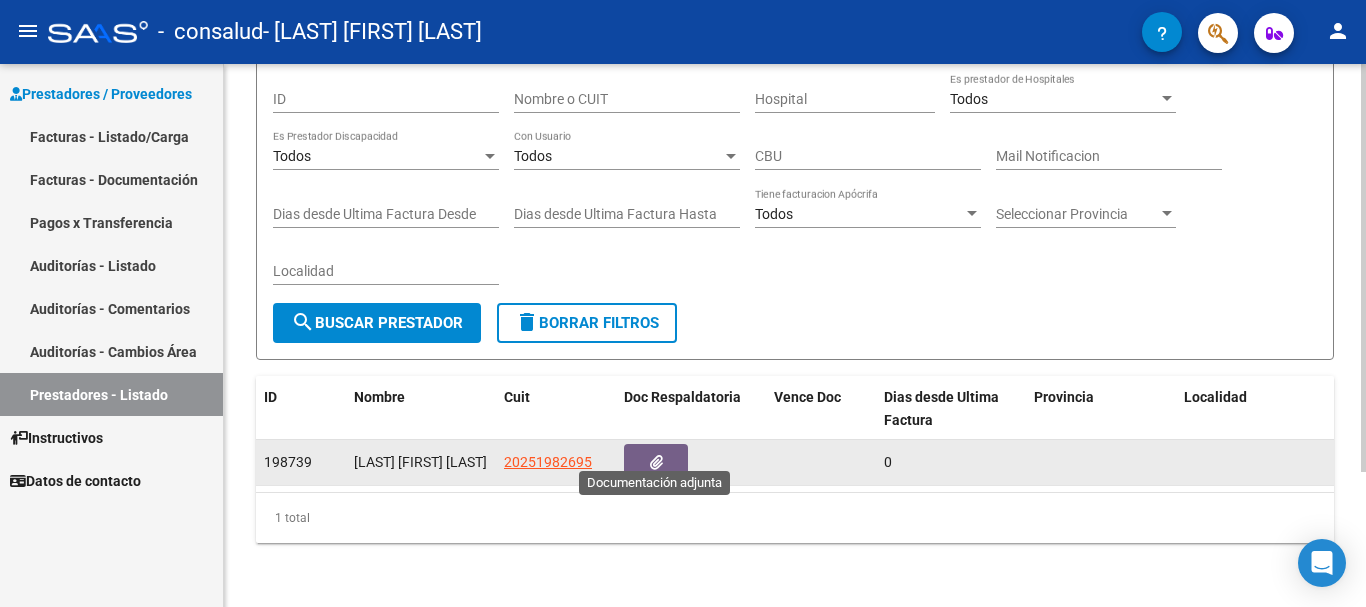 click 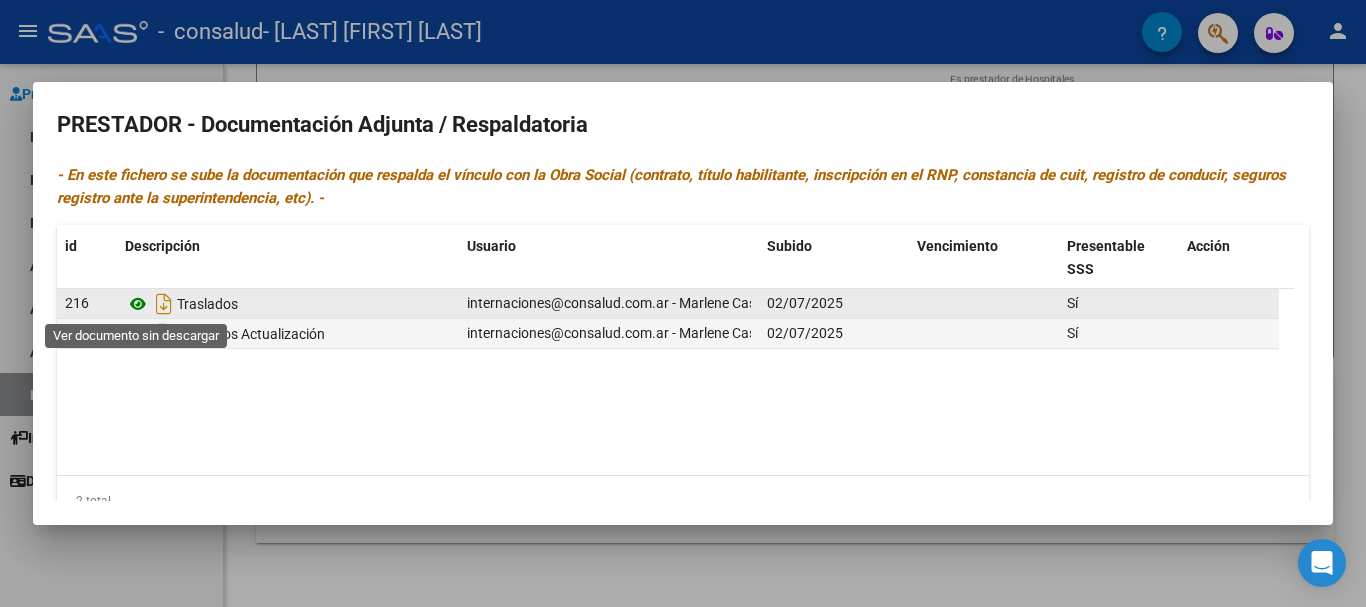 click 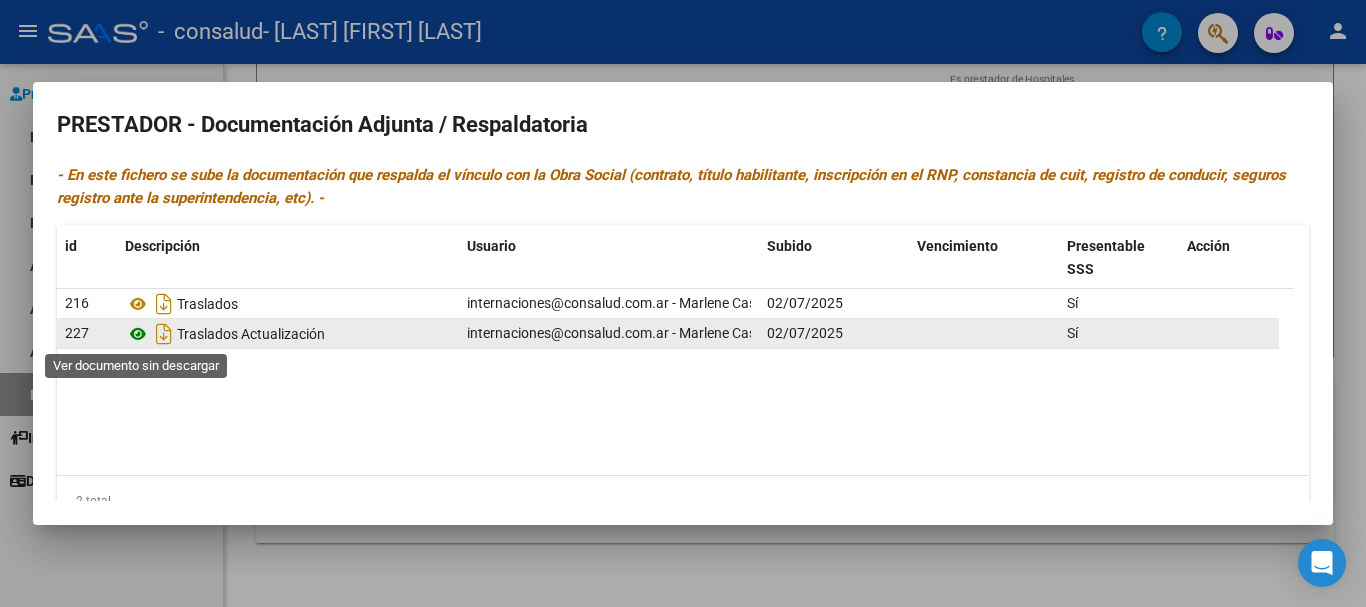 click 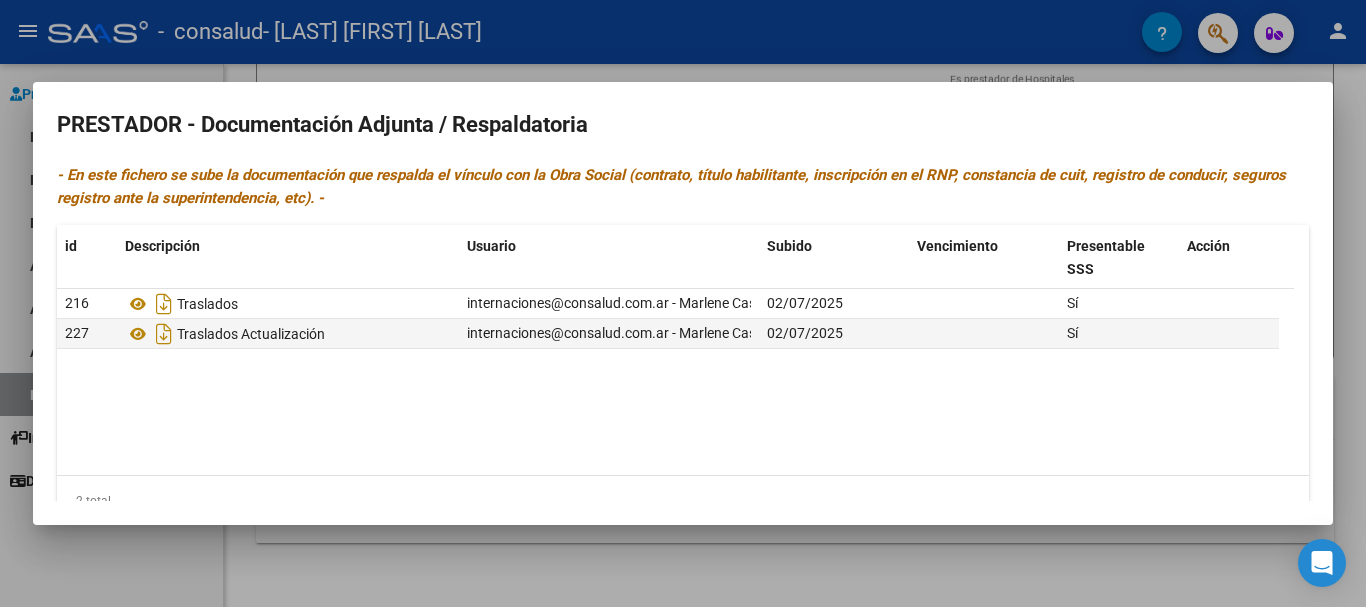 click on "216 Traslados internaciones@[EMAIL] - [FIRST] [LAST] 02/07/2025 Sí 227 Traslados Actualización internaciones@[EMAIL] - [FIRST] [LAST] 02/07/2025 Sí" 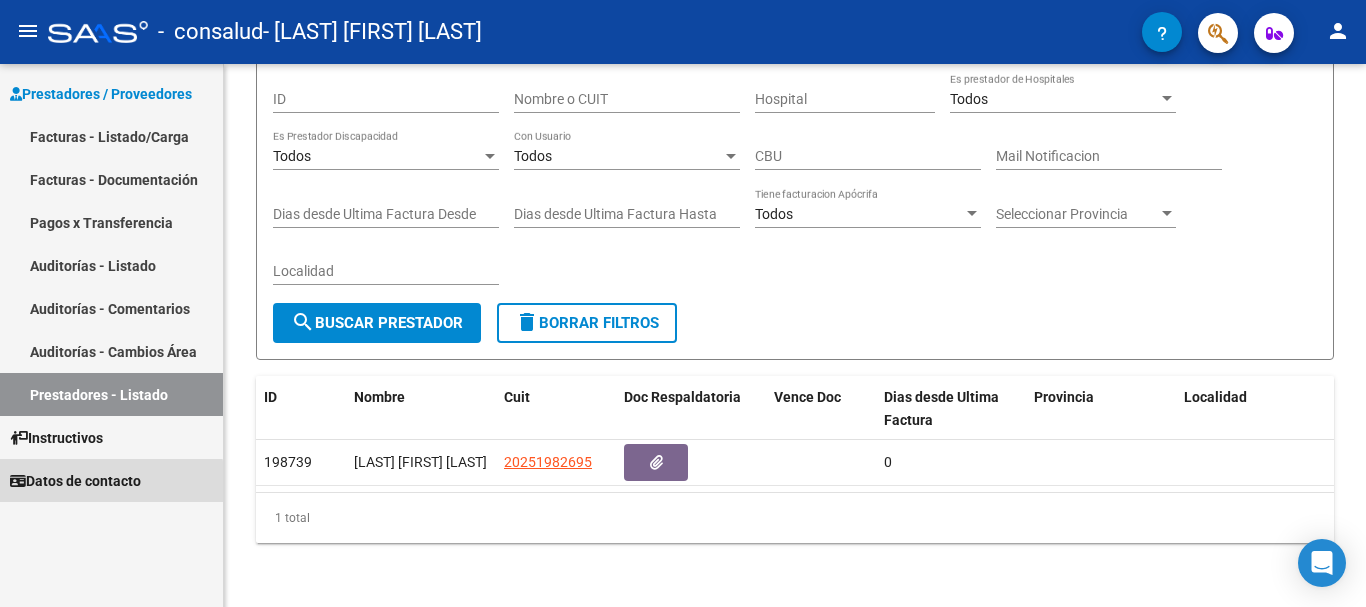 click on "Datos de contacto" at bounding box center (75, 481) 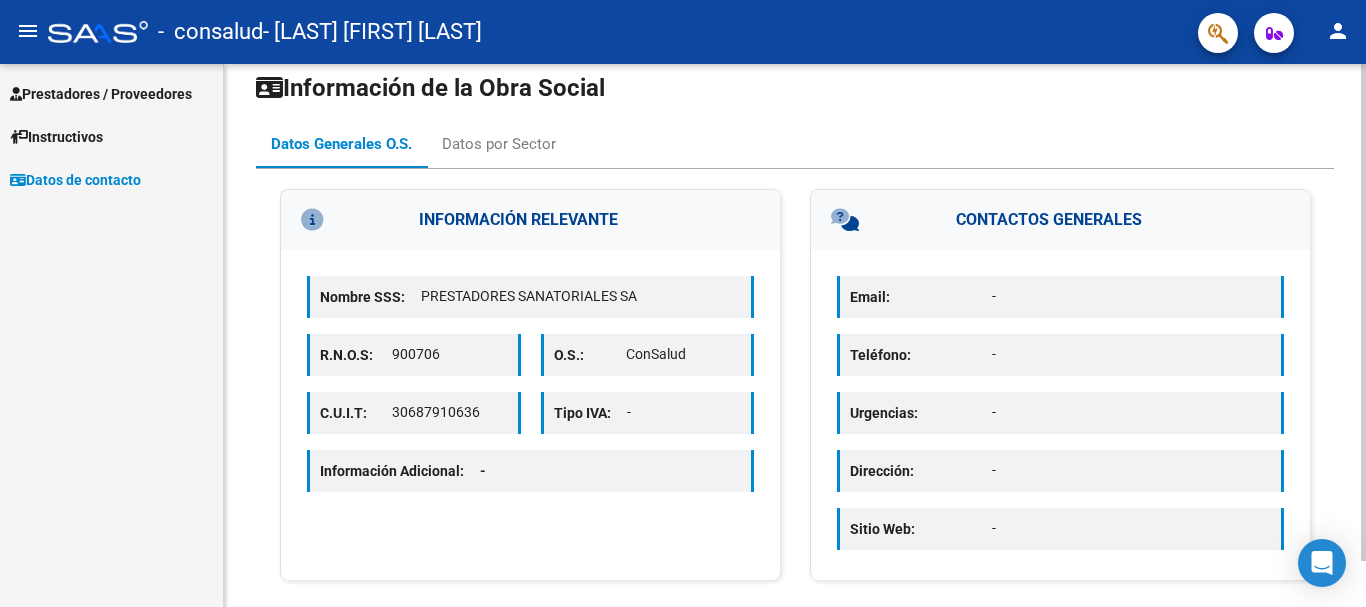 scroll, scrollTop: 0, scrollLeft: 0, axis: both 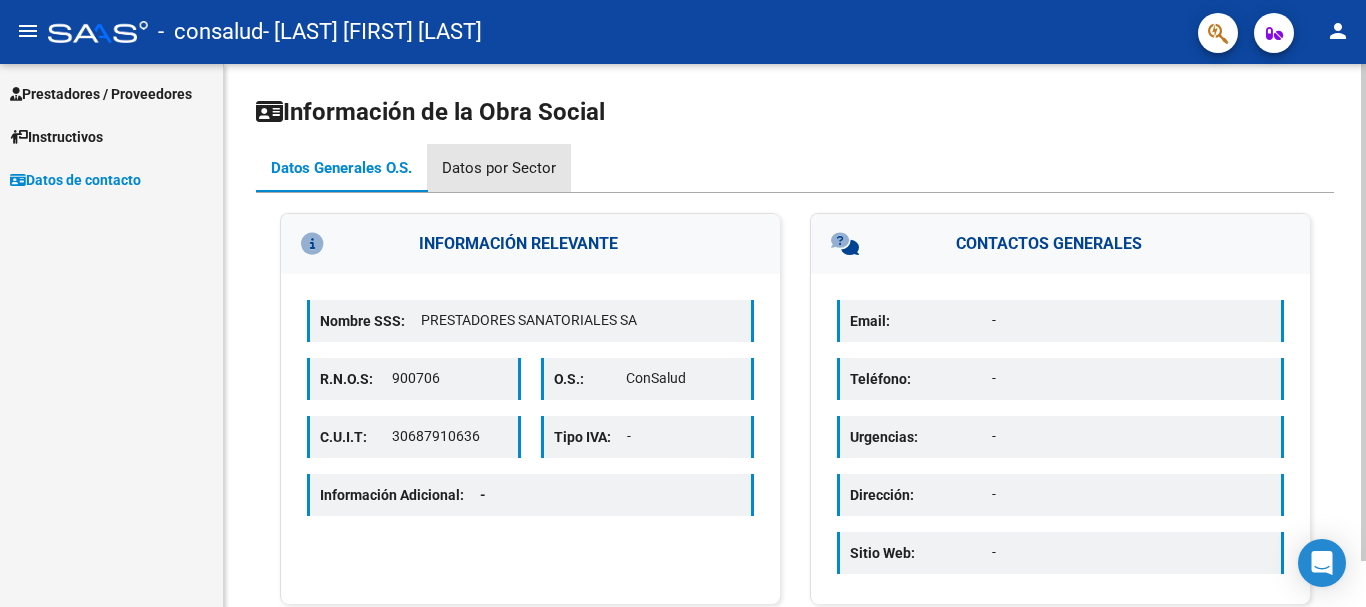 click on "Datos por Sector" at bounding box center [499, 168] 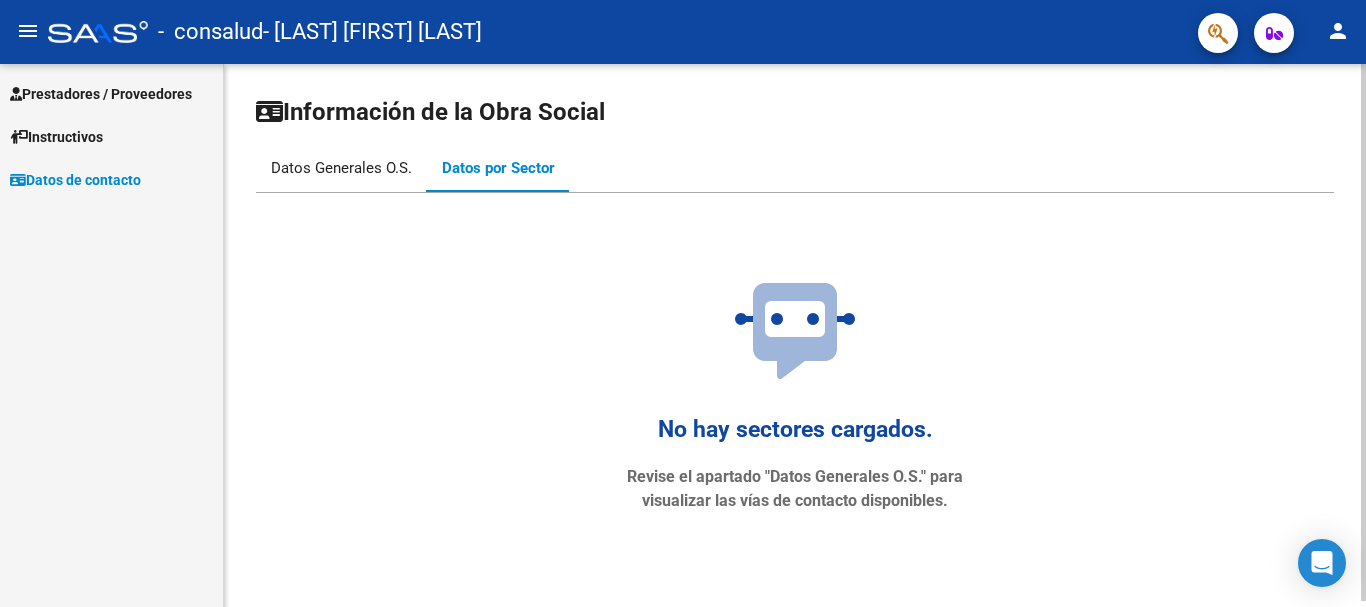 click on "Datos Generales O.S." at bounding box center (341, 168) 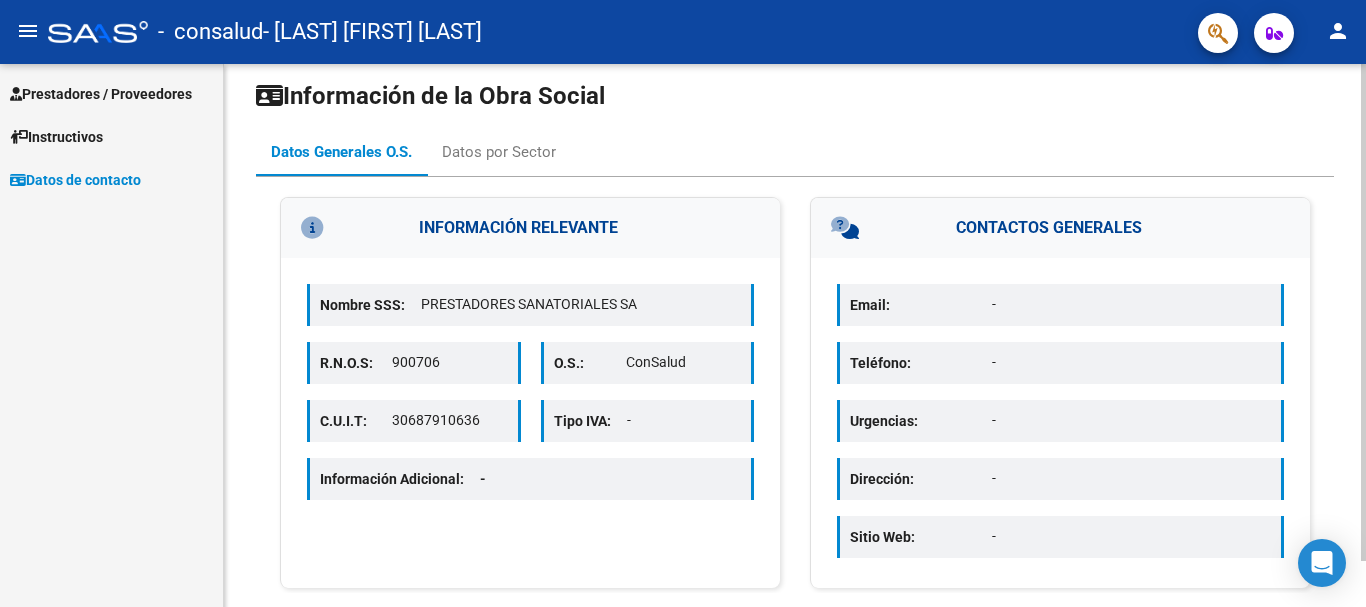scroll, scrollTop: 0, scrollLeft: 0, axis: both 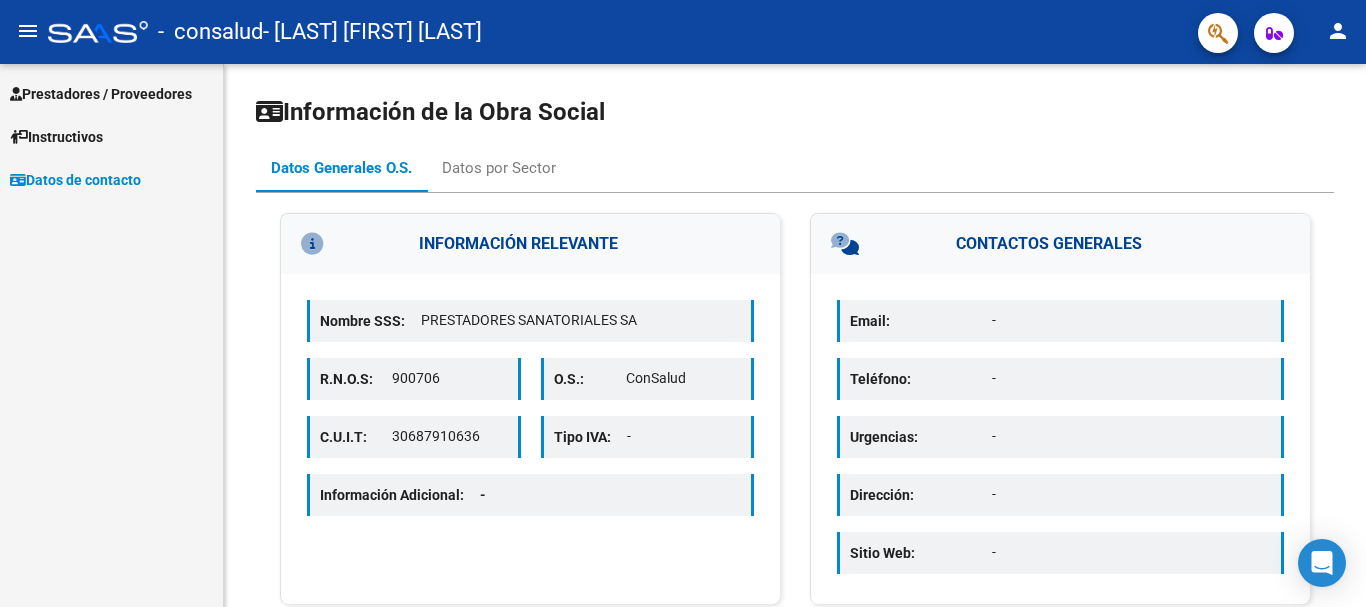 click on "Prestadores / Proveedores" at bounding box center (101, 94) 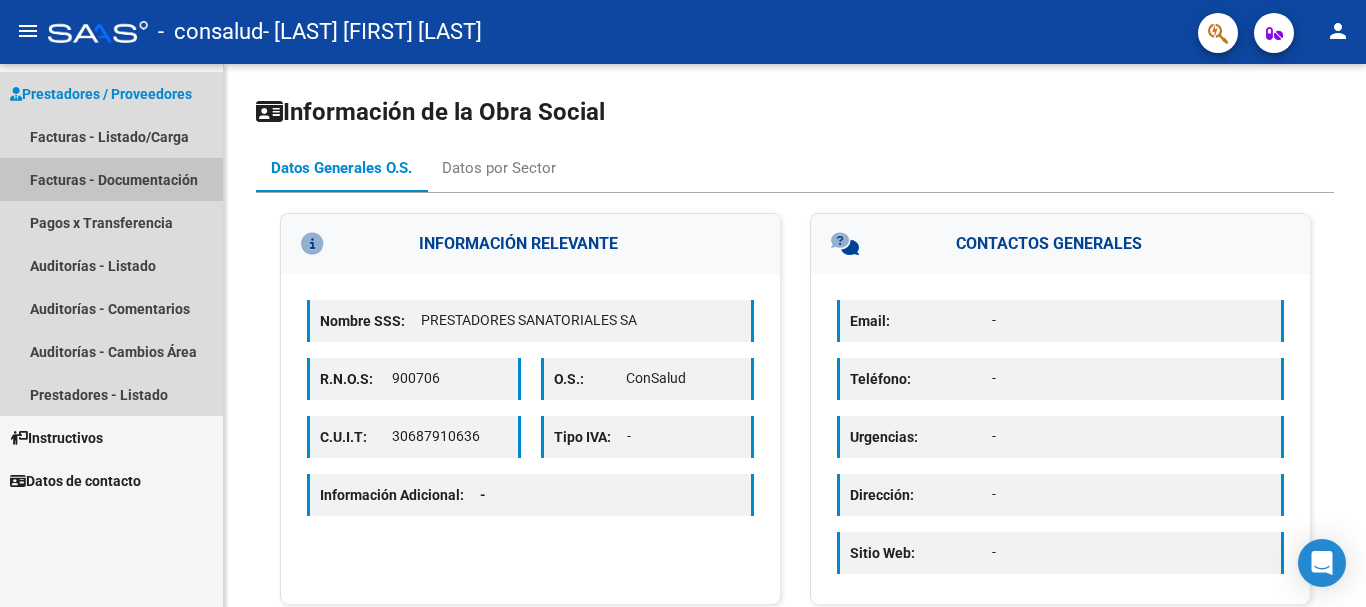 click on "Facturas - Documentación" at bounding box center (111, 179) 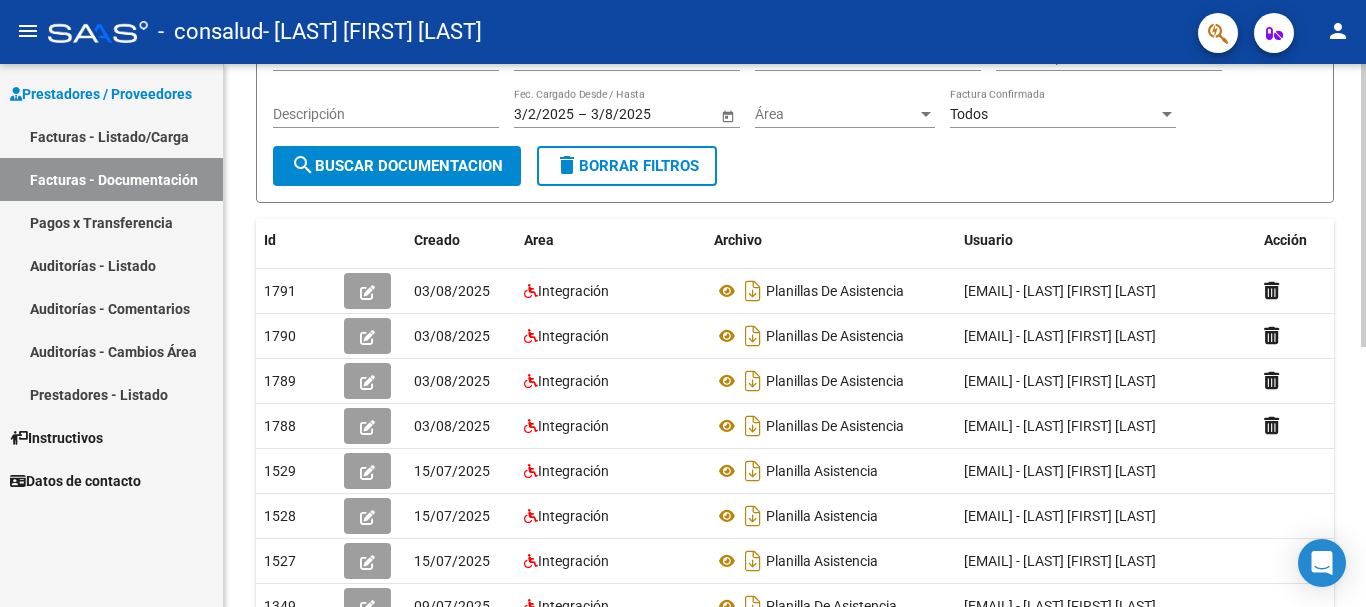 scroll, scrollTop: 200, scrollLeft: 0, axis: vertical 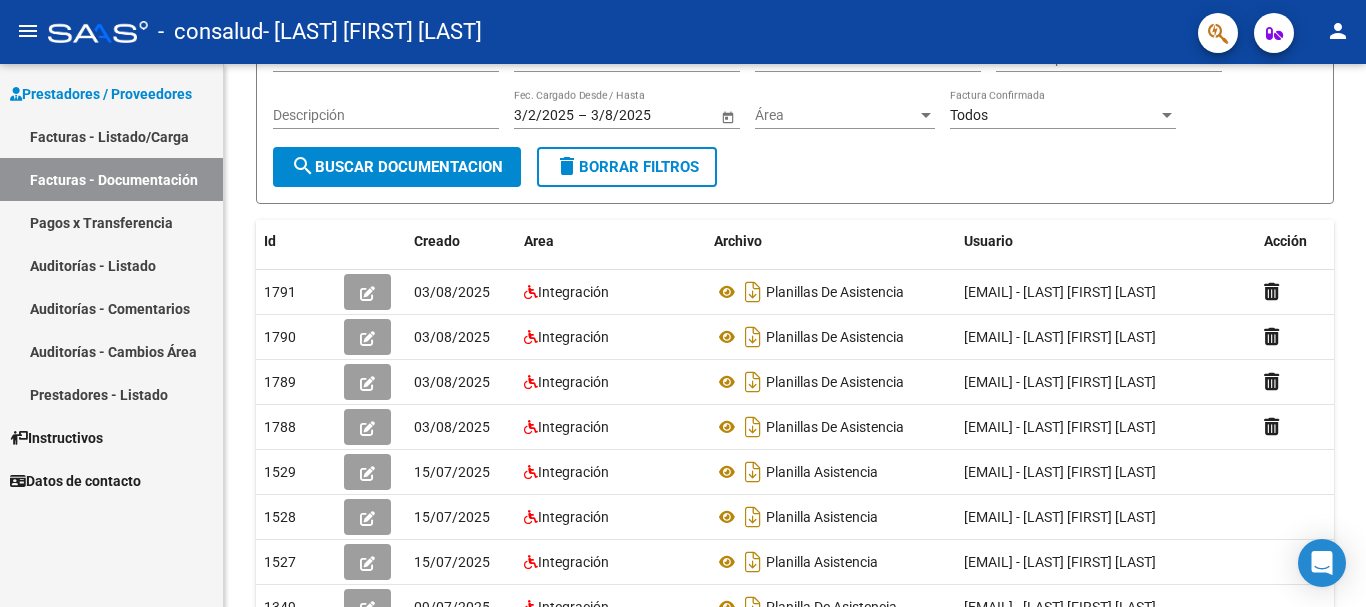 click on "Facturas - Listado/Carga" at bounding box center (111, 136) 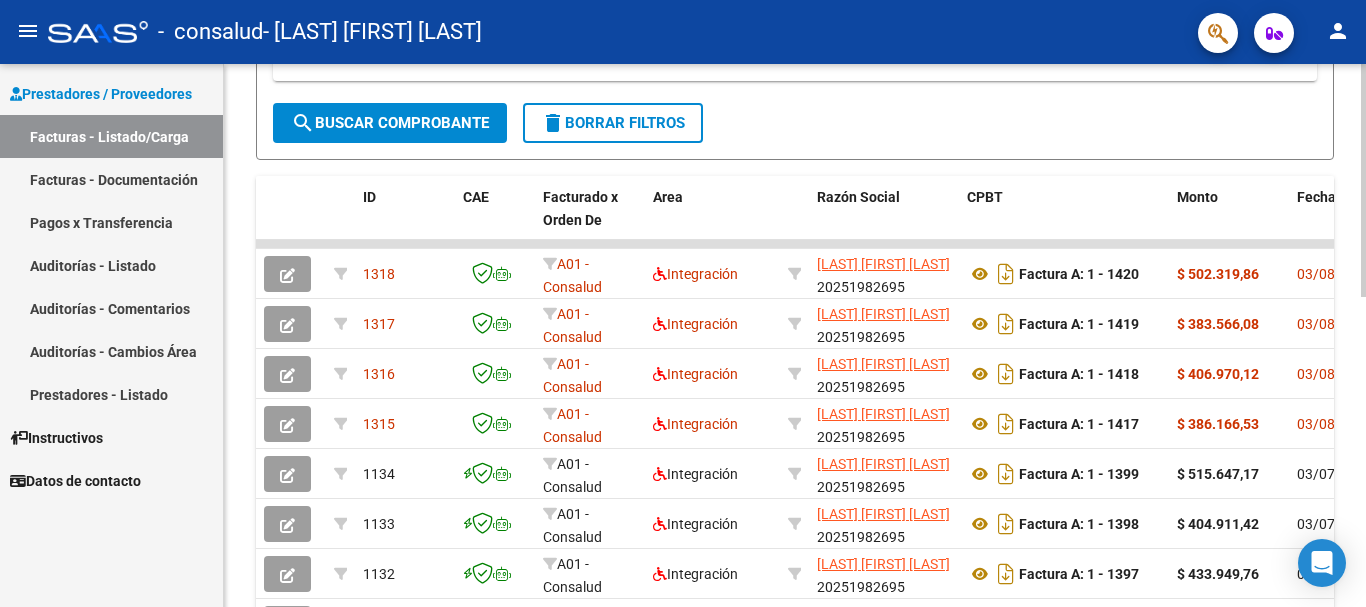 scroll, scrollTop: 400, scrollLeft: 0, axis: vertical 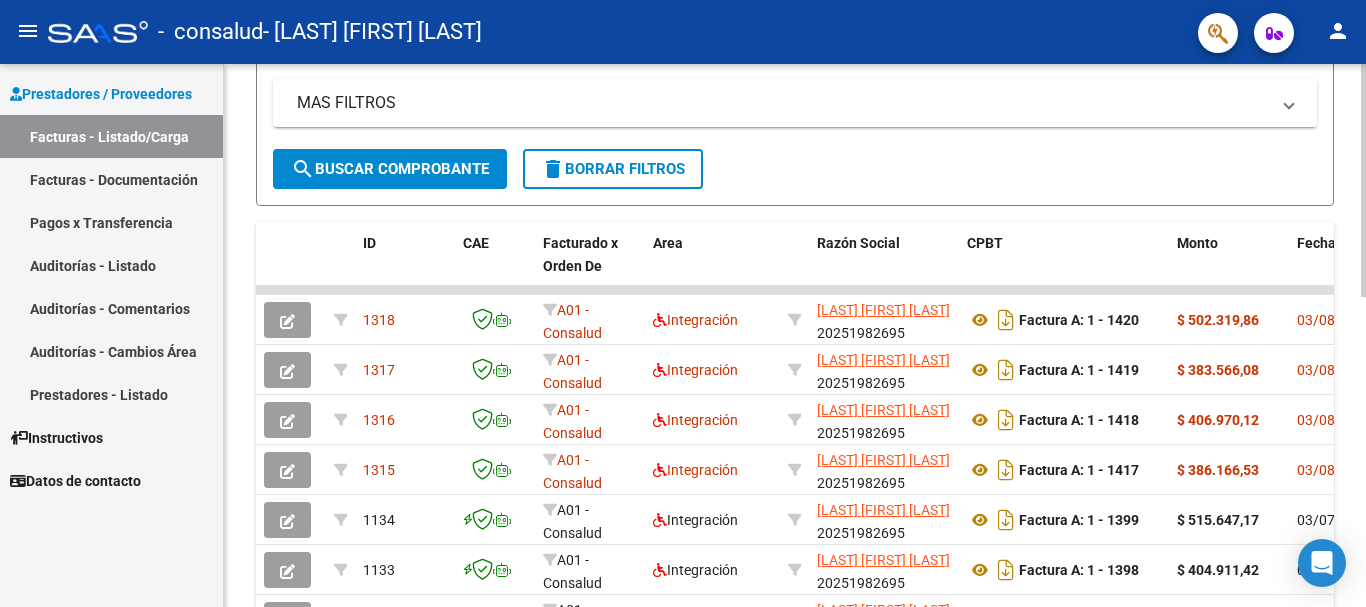 click on "MAS FILTROS" at bounding box center (783, 103) 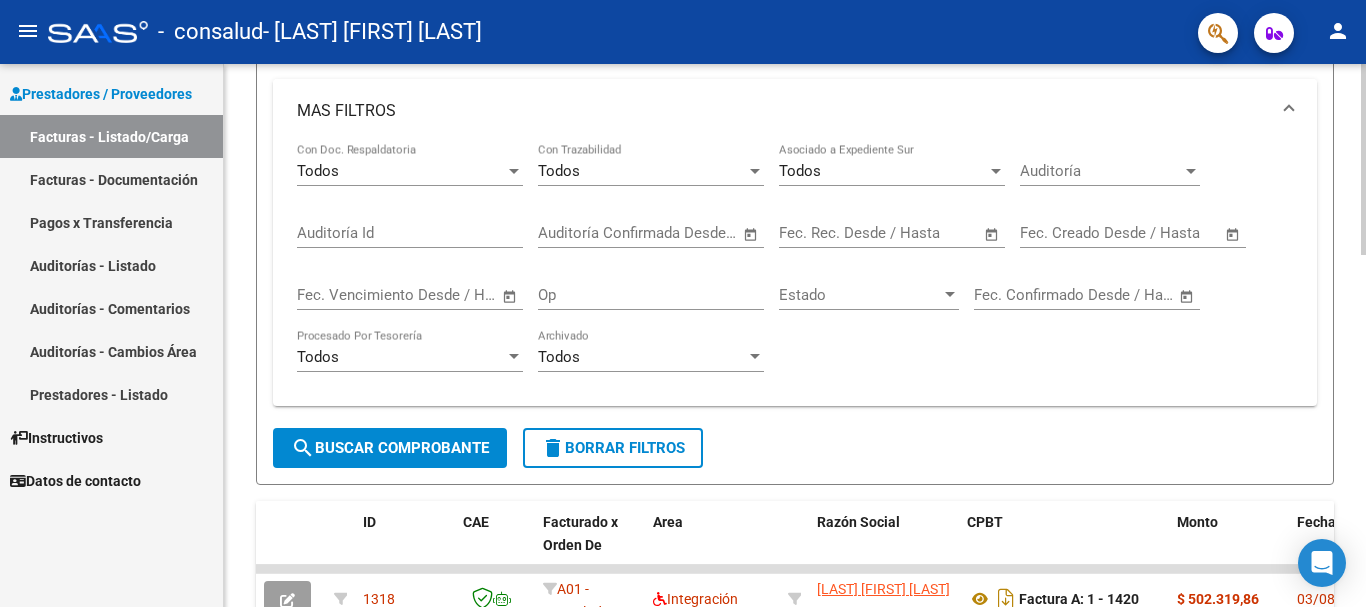 click on "MAS FILTROS" at bounding box center [783, 111] 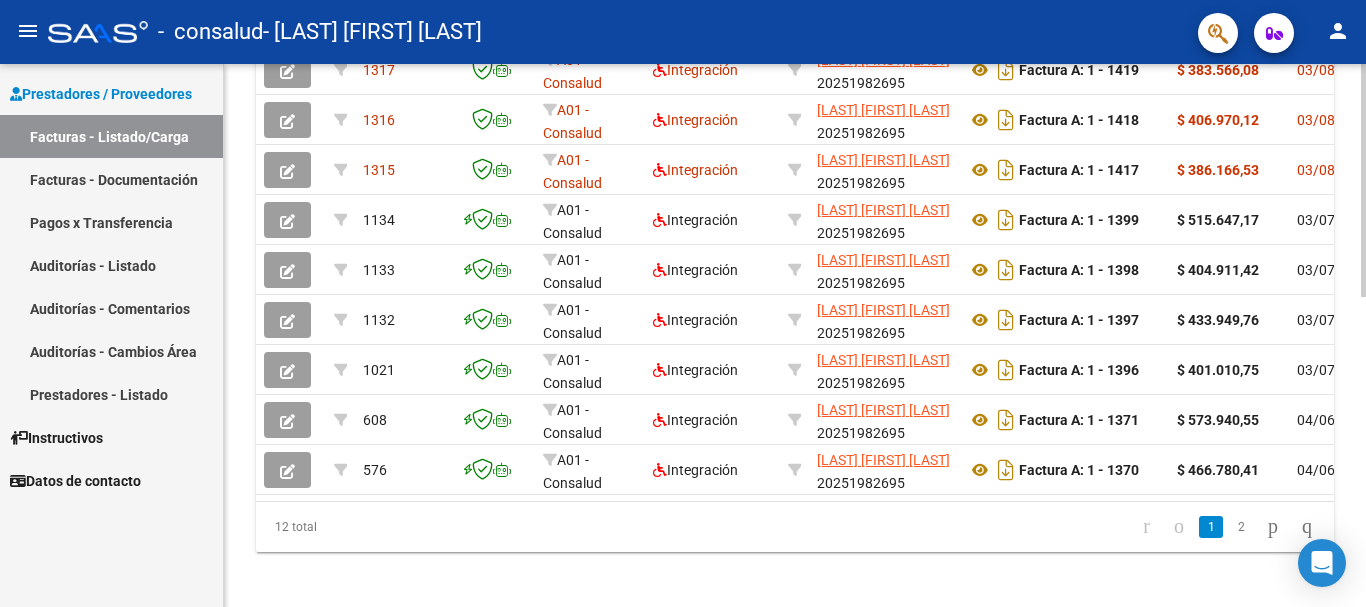 scroll, scrollTop: 0, scrollLeft: 0, axis: both 